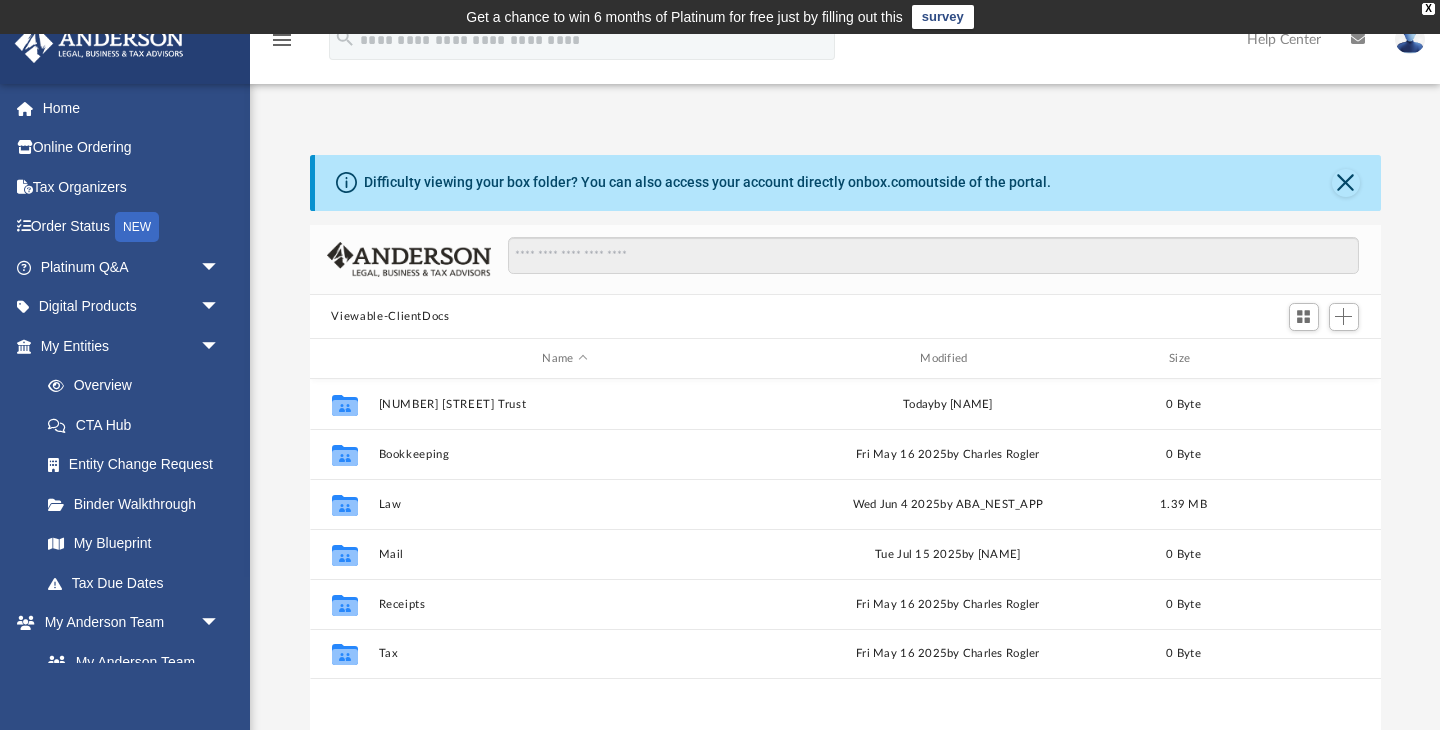 scroll, scrollTop: 0, scrollLeft: 0, axis: both 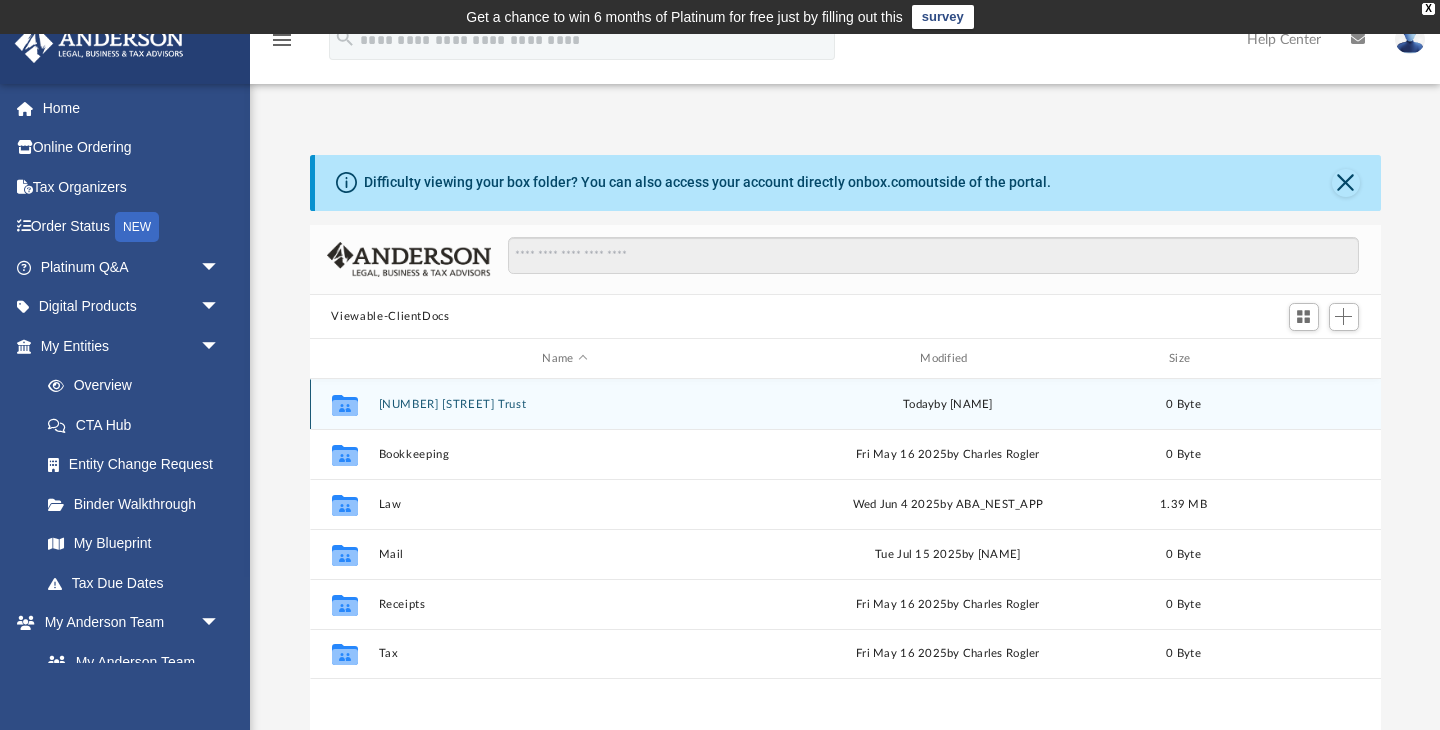 click on "34314 Calle Portola Trust" at bounding box center (565, 404) 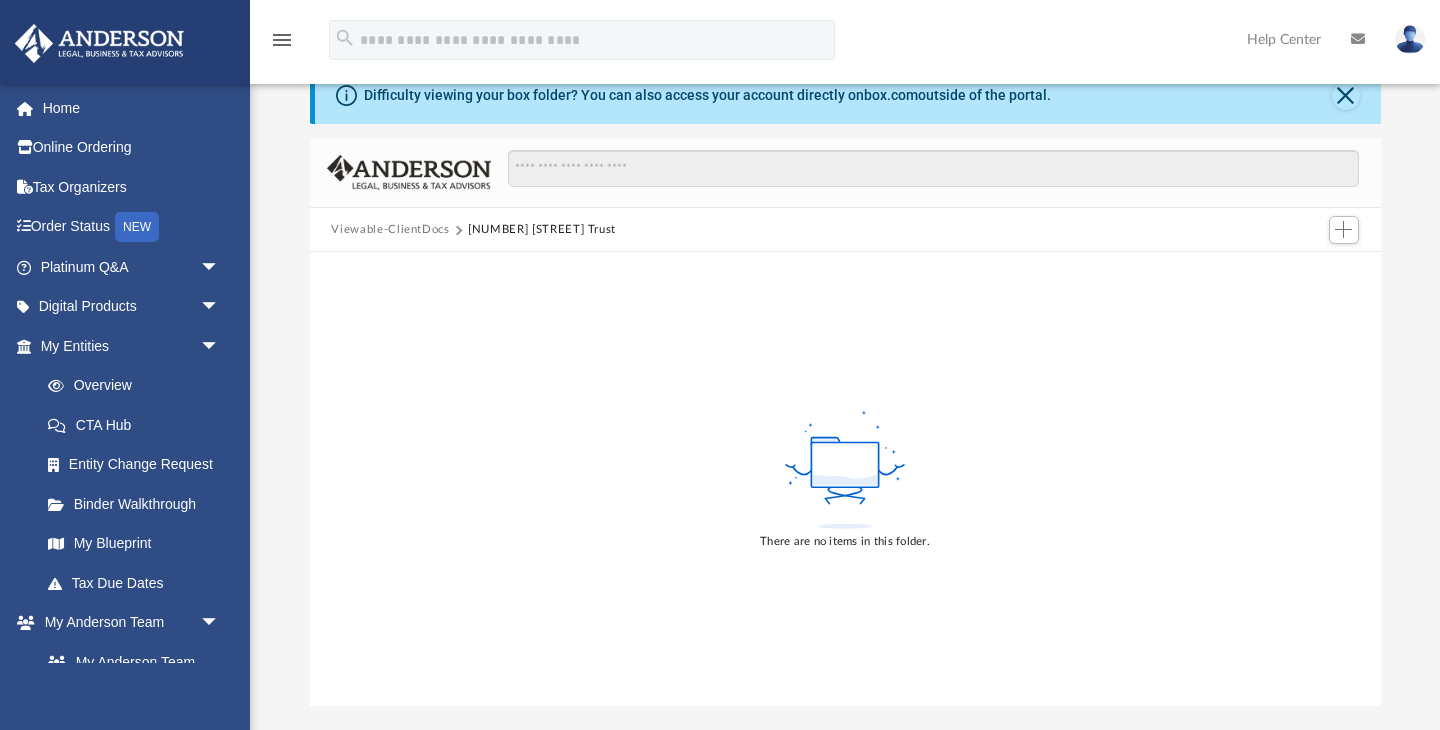 scroll, scrollTop: 68, scrollLeft: 0, axis: vertical 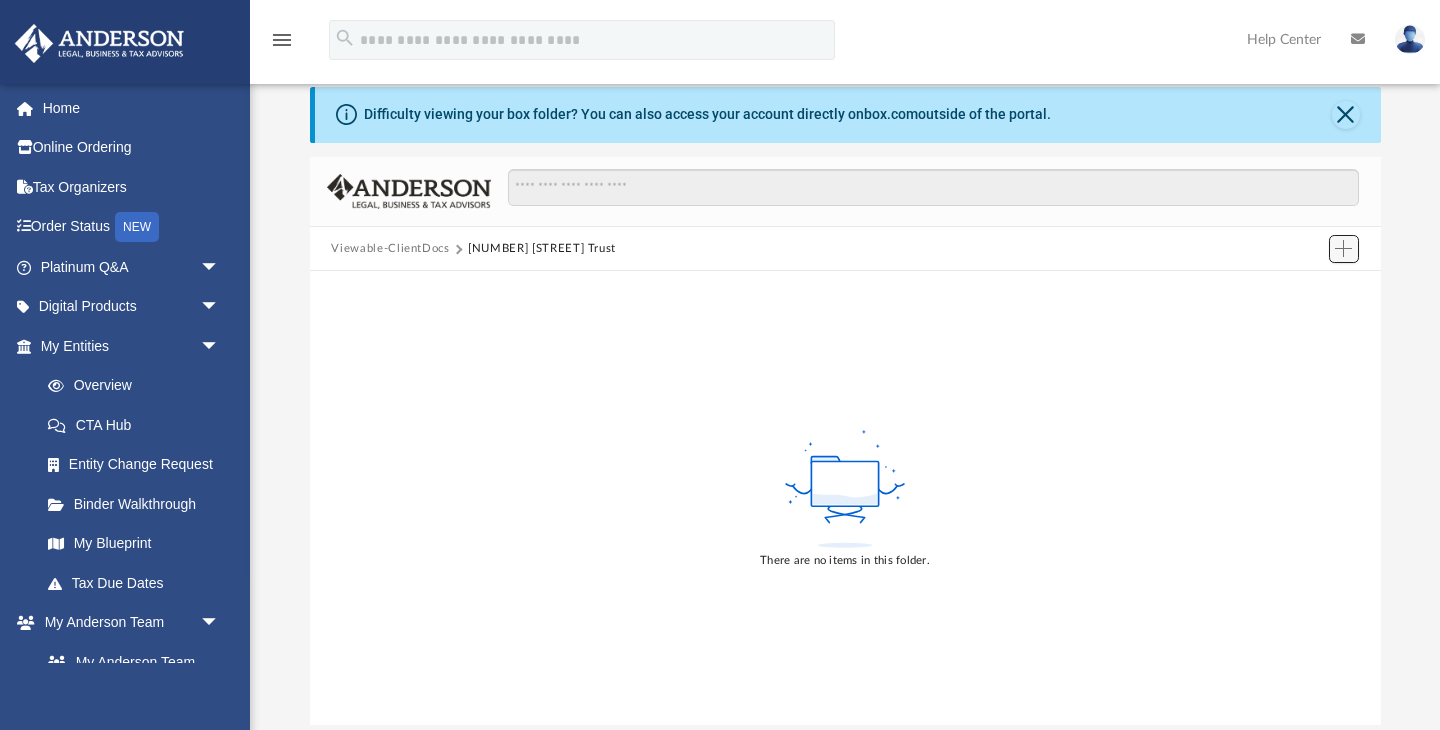 click at bounding box center (1343, 248) 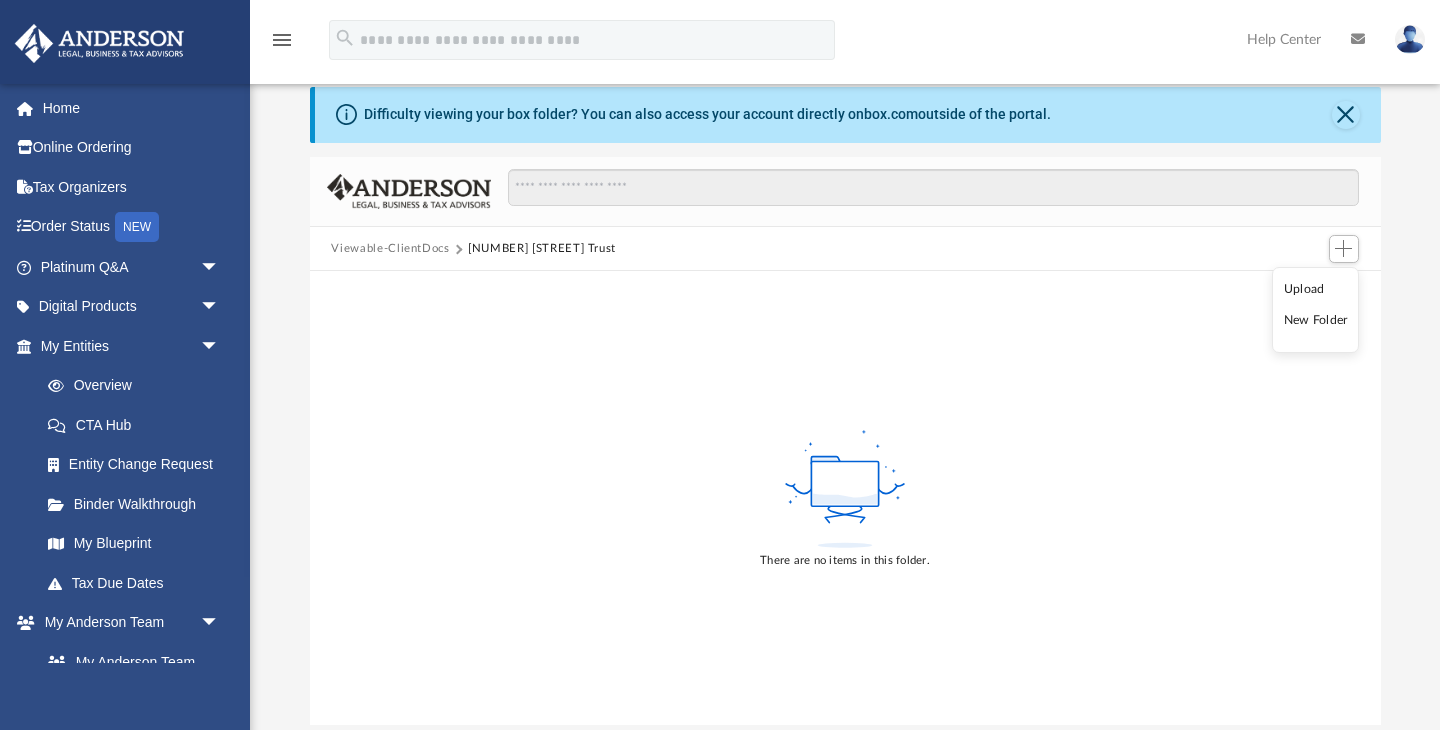 click on "Upload" at bounding box center [1316, 289] 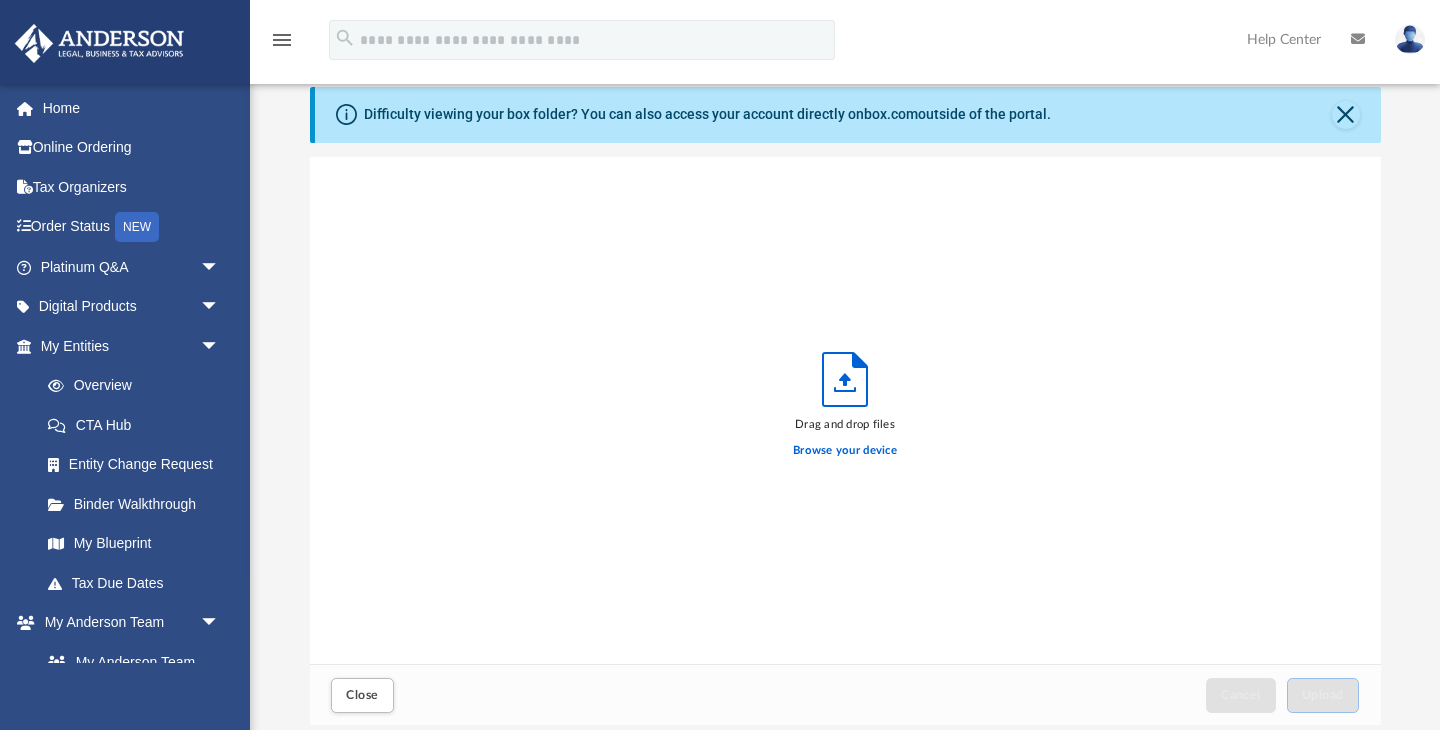 scroll, scrollTop: 1, scrollLeft: 1, axis: both 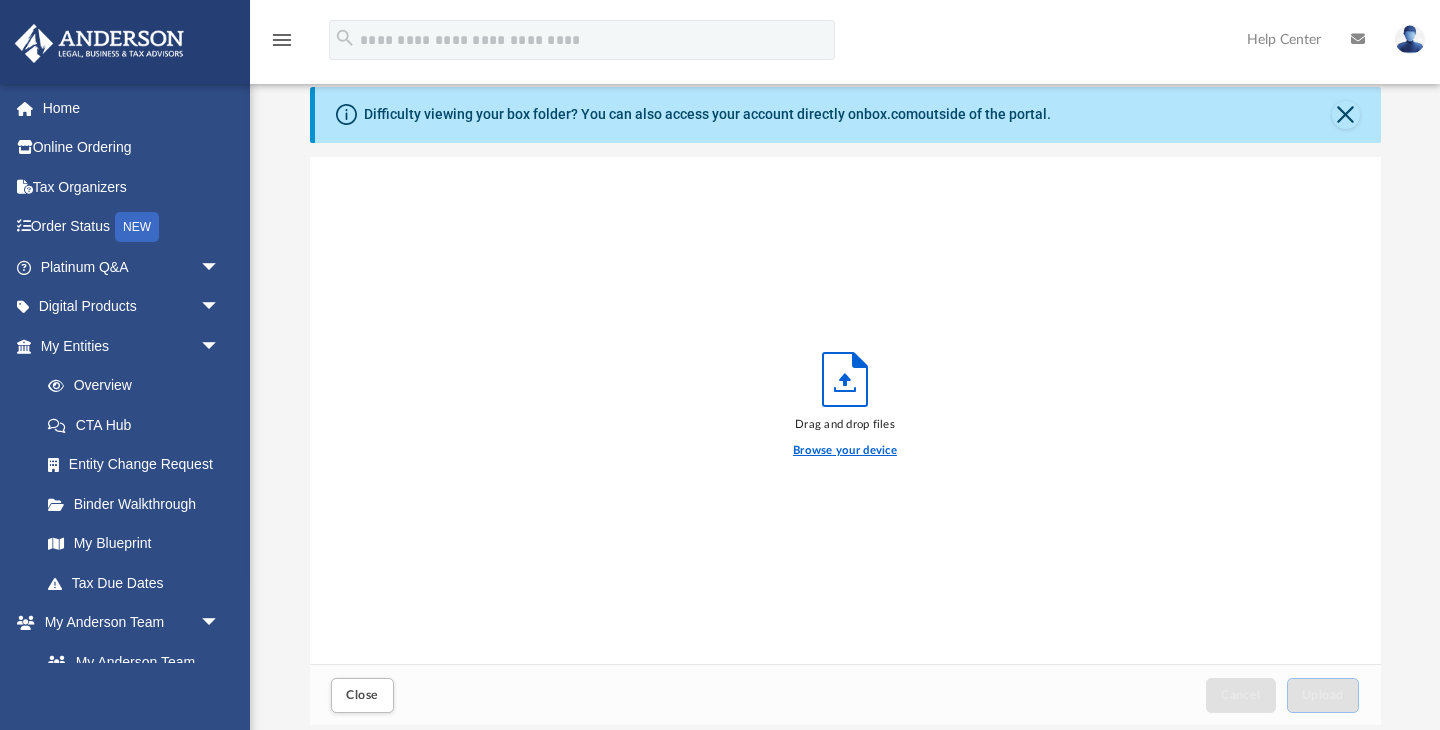click on "Browse your device" at bounding box center [845, 451] 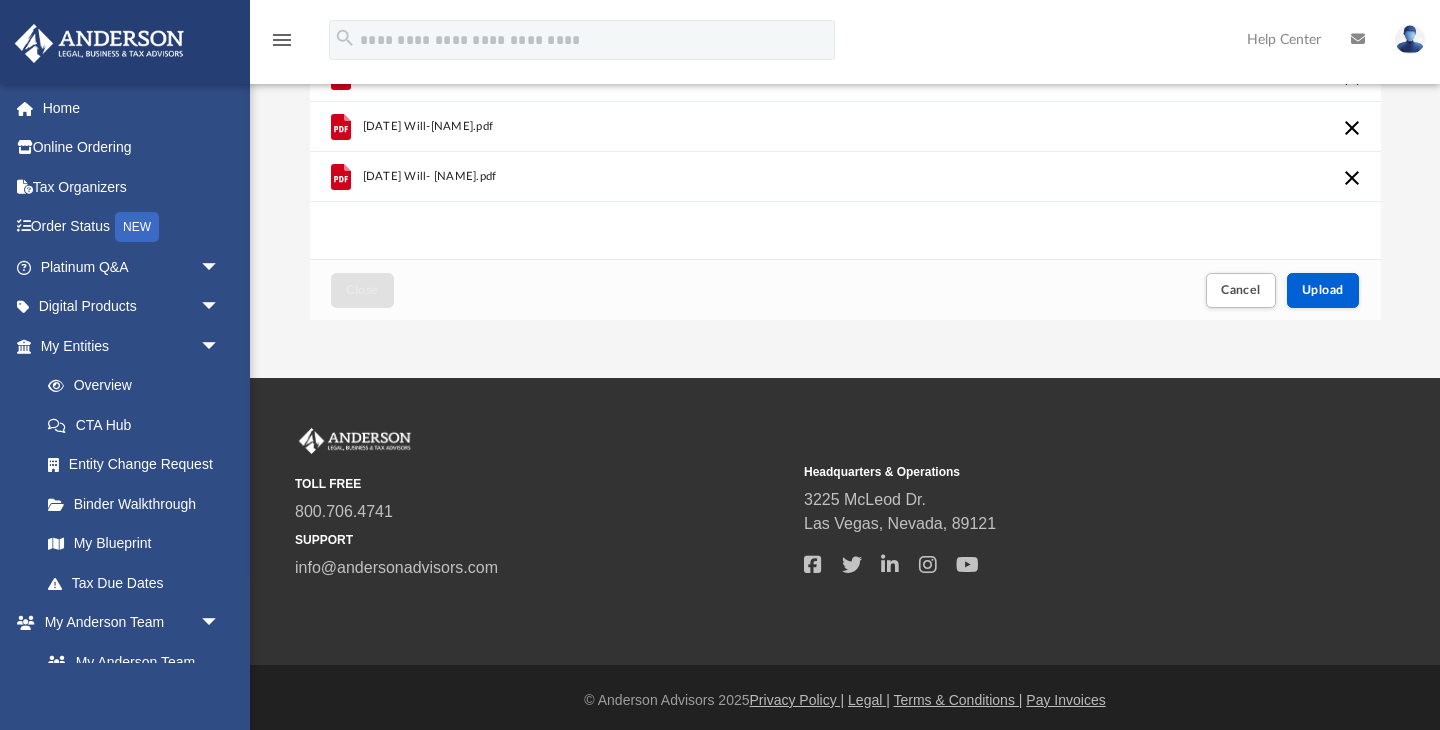 scroll, scrollTop: 479, scrollLeft: 0, axis: vertical 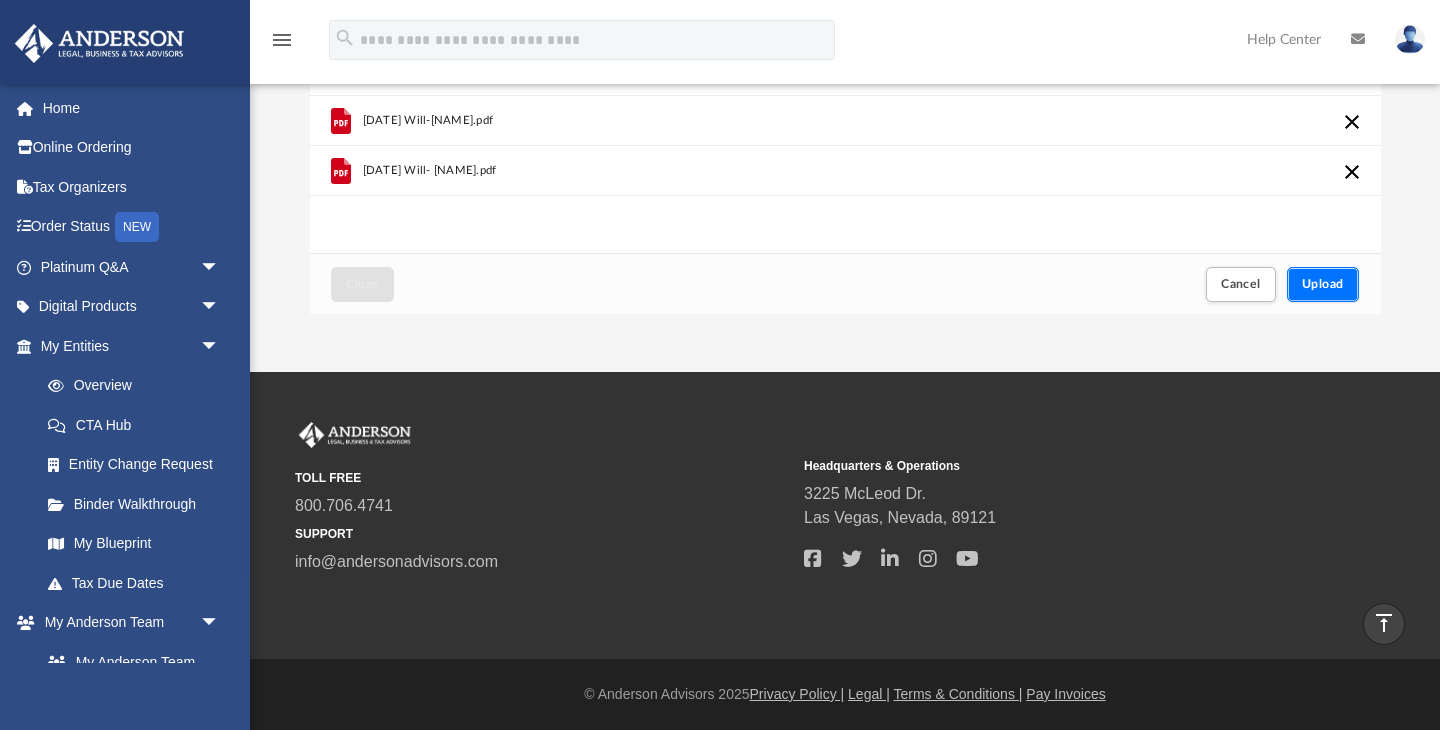click on "Upload" at bounding box center (1323, 284) 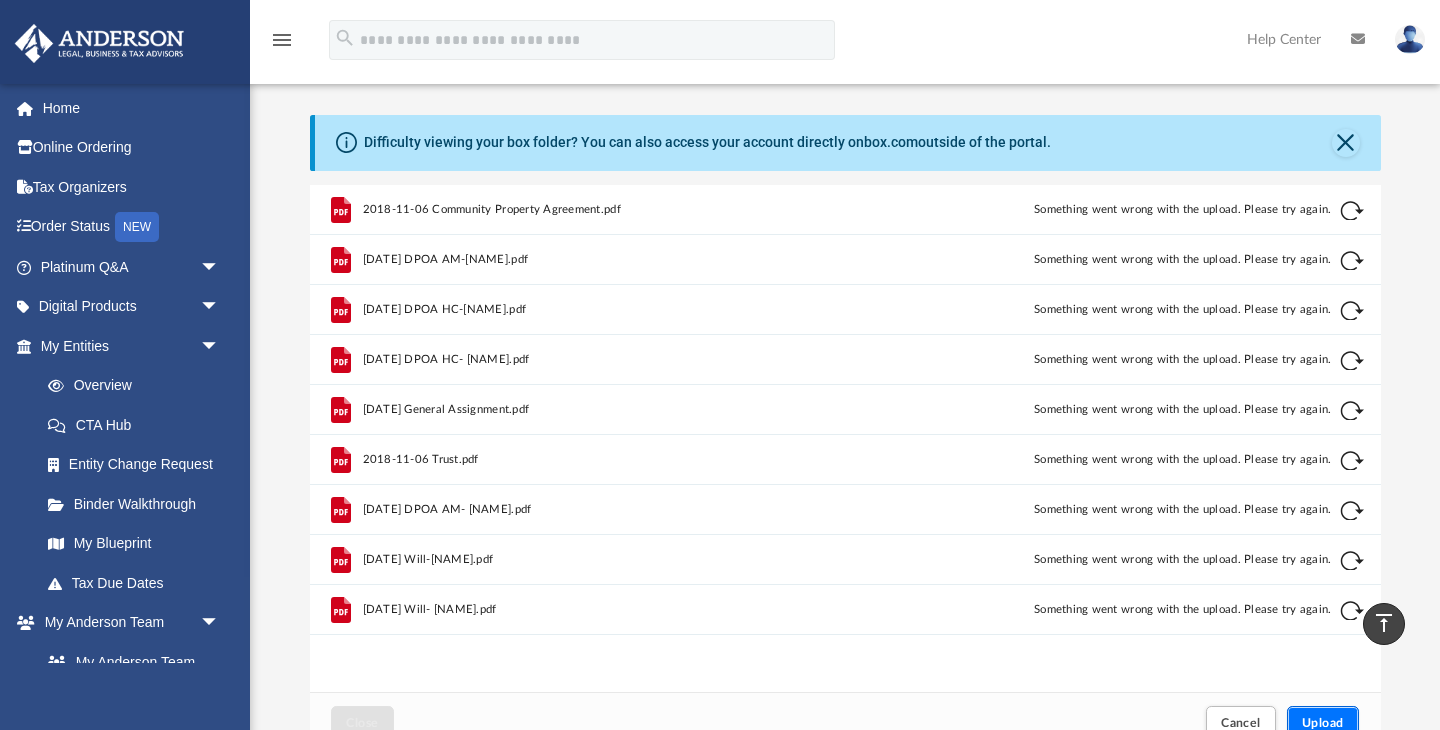 scroll, scrollTop: 0, scrollLeft: 0, axis: both 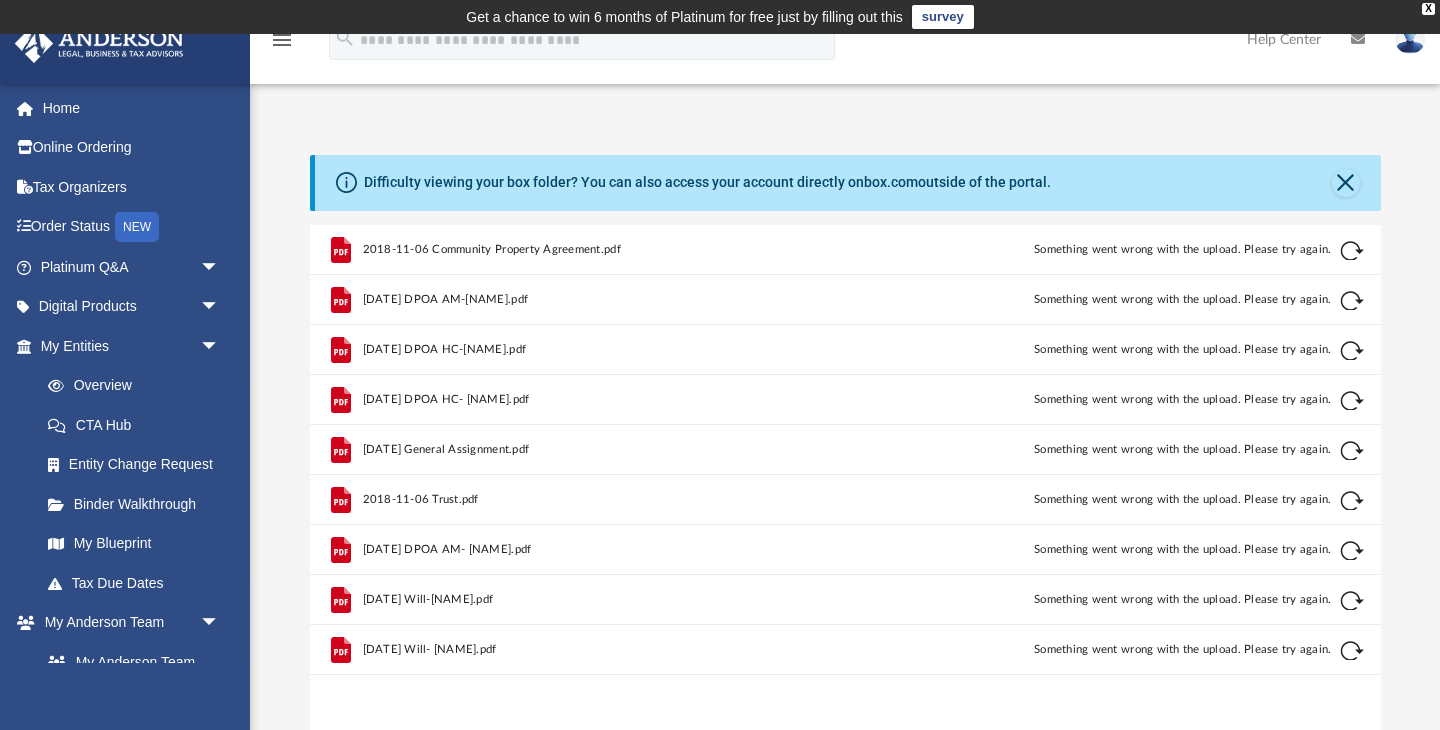 click at bounding box center [1352, 251] 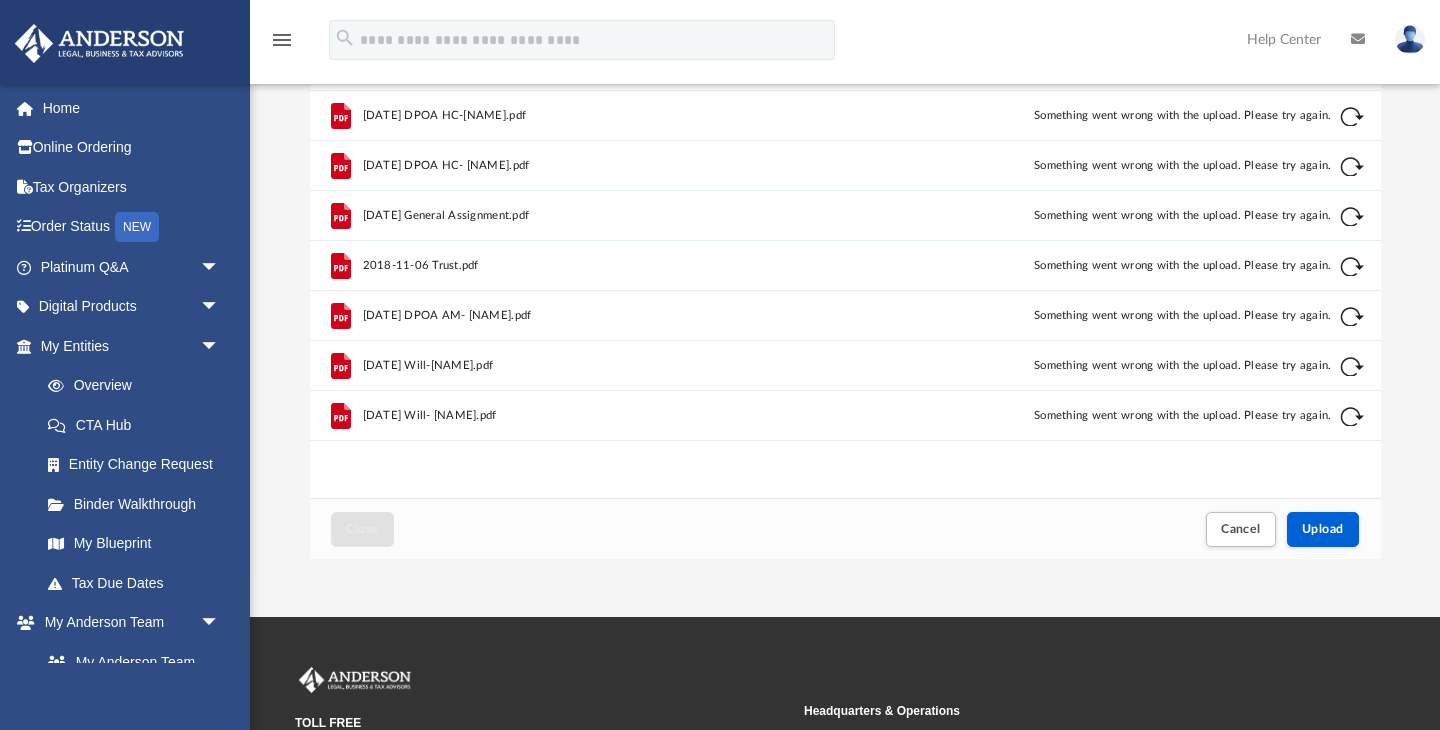 scroll, scrollTop: 236, scrollLeft: 0, axis: vertical 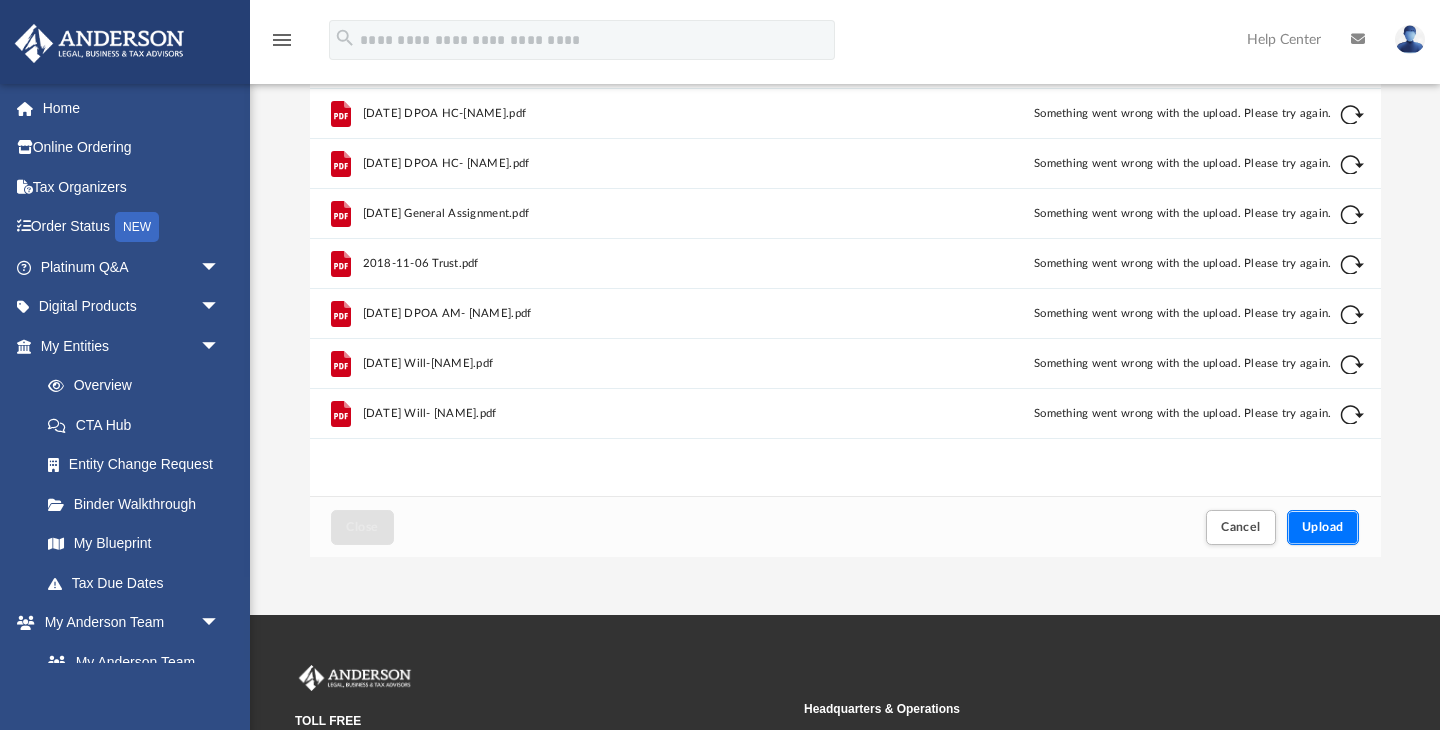 click on "Upload" at bounding box center (1323, 527) 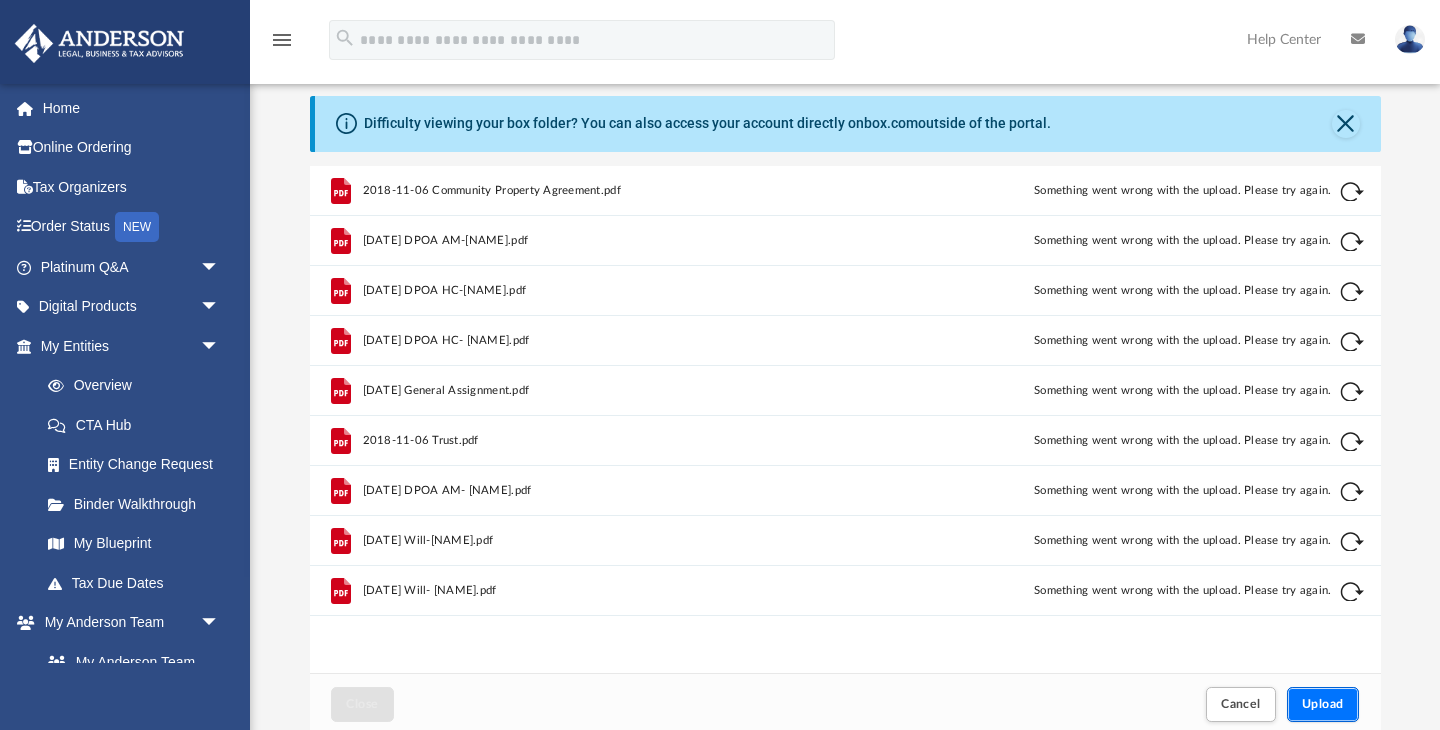 scroll, scrollTop: 55, scrollLeft: 0, axis: vertical 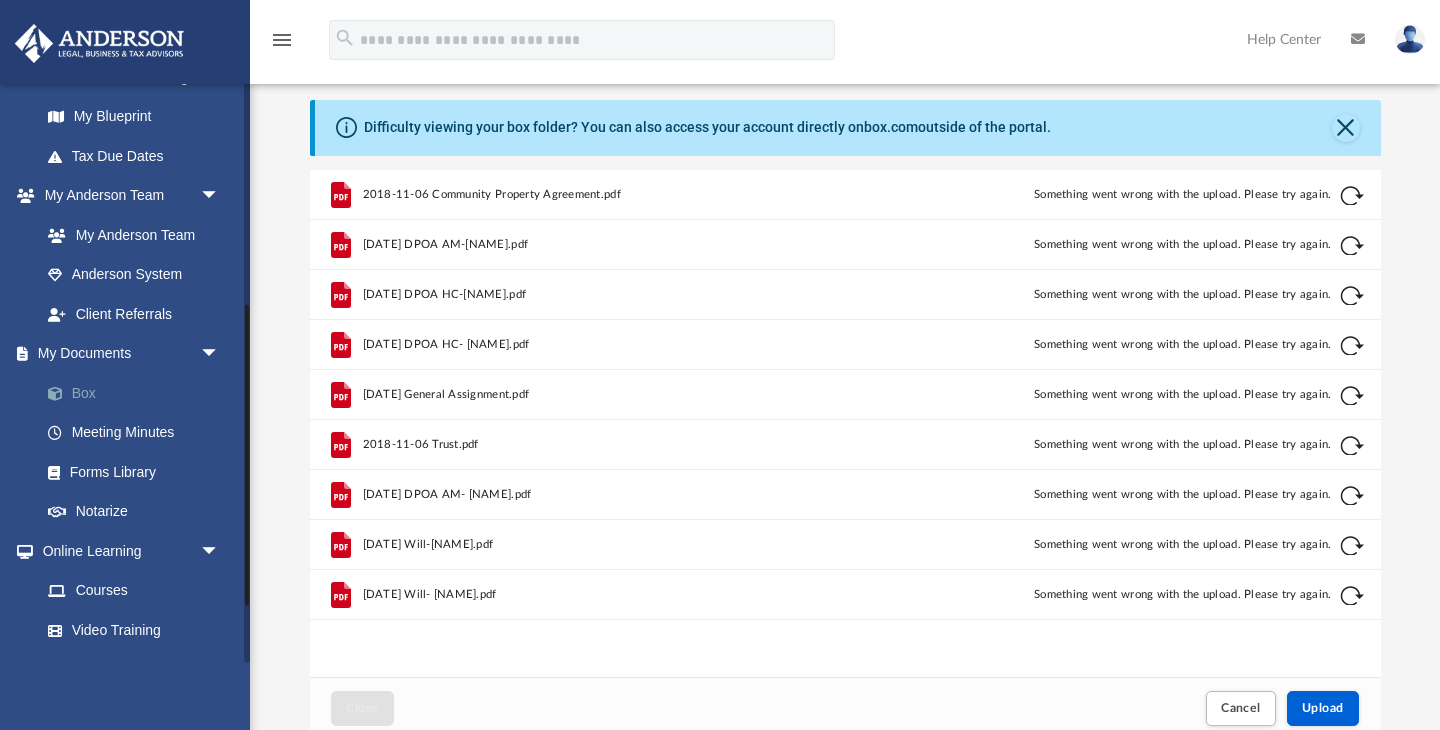 click on "Box" at bounding box center (139, 393) 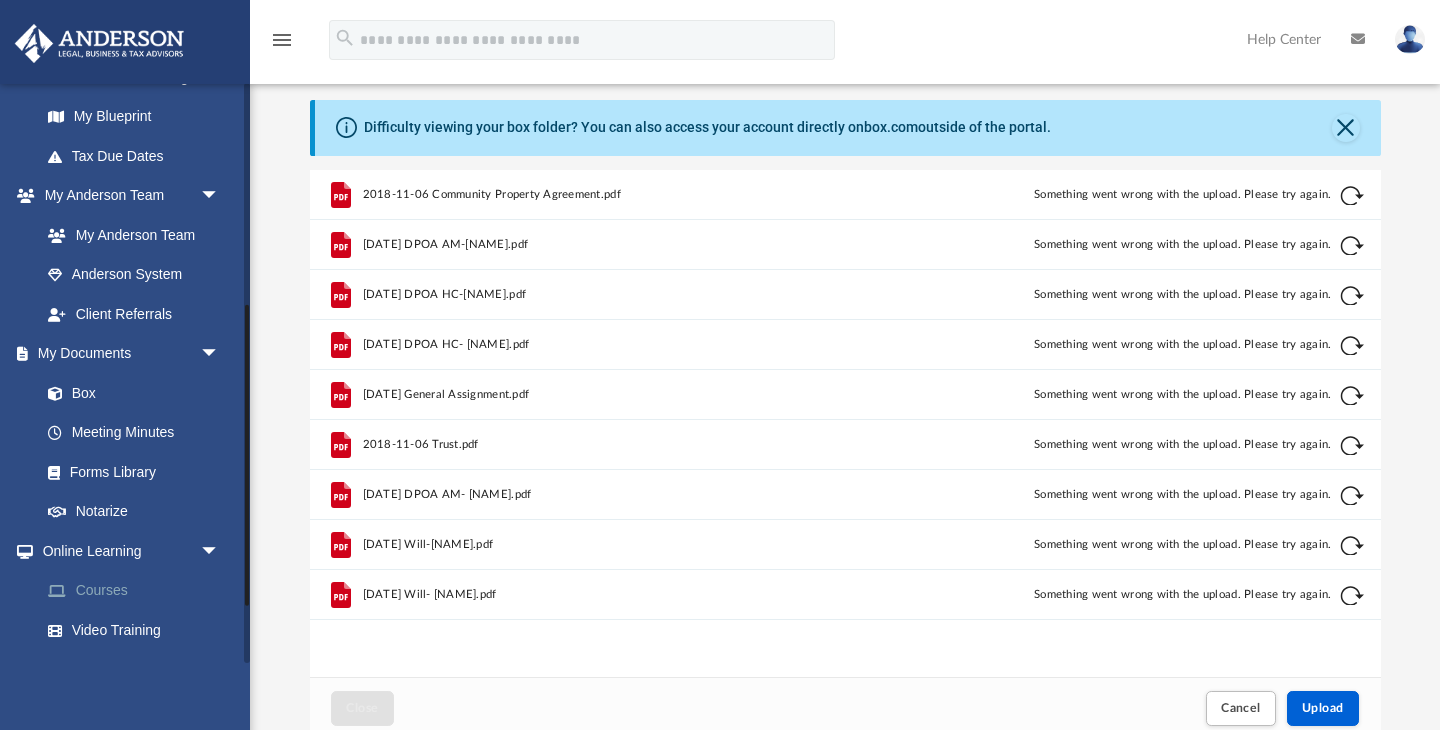 click on "Courses" at bounding box center [139, 591] 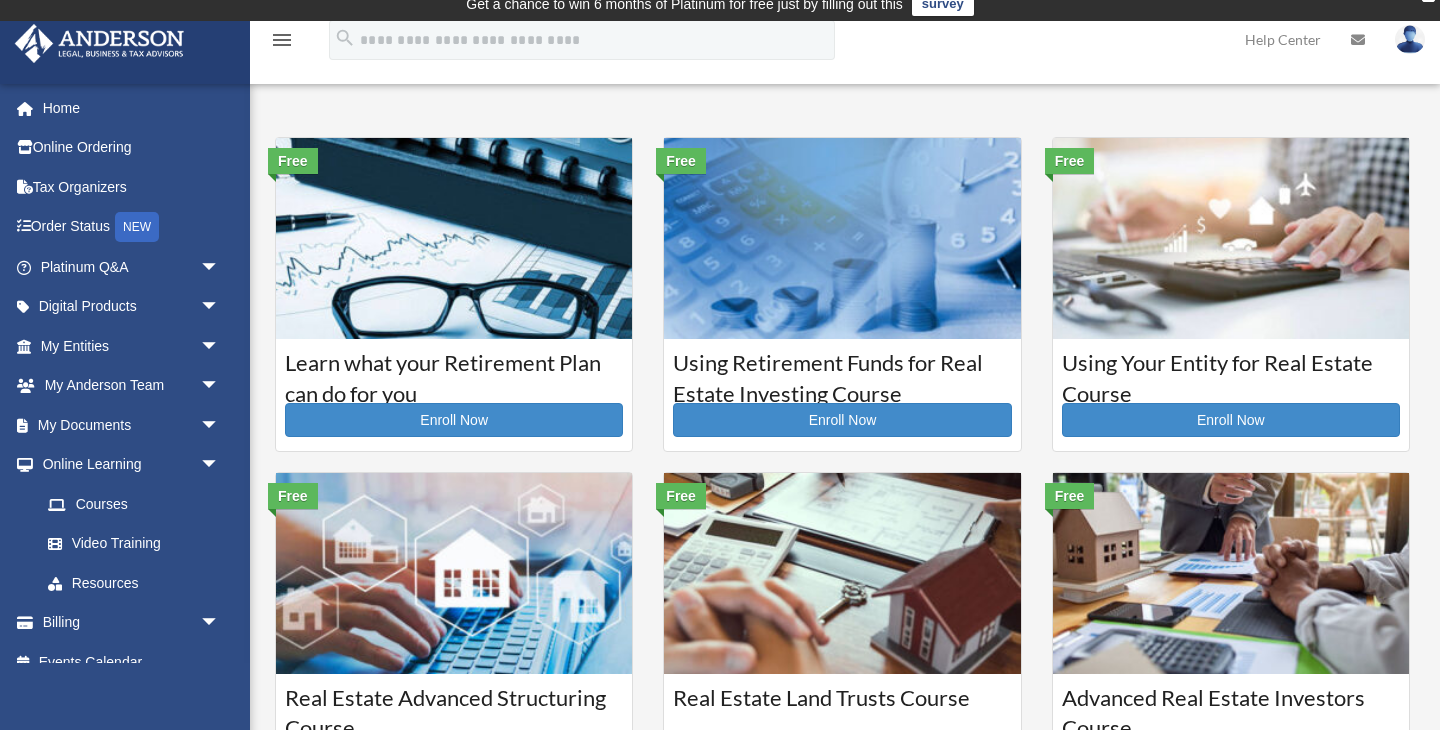 scroll, scrollTop: 0, scrollLeft: 0, axis: both 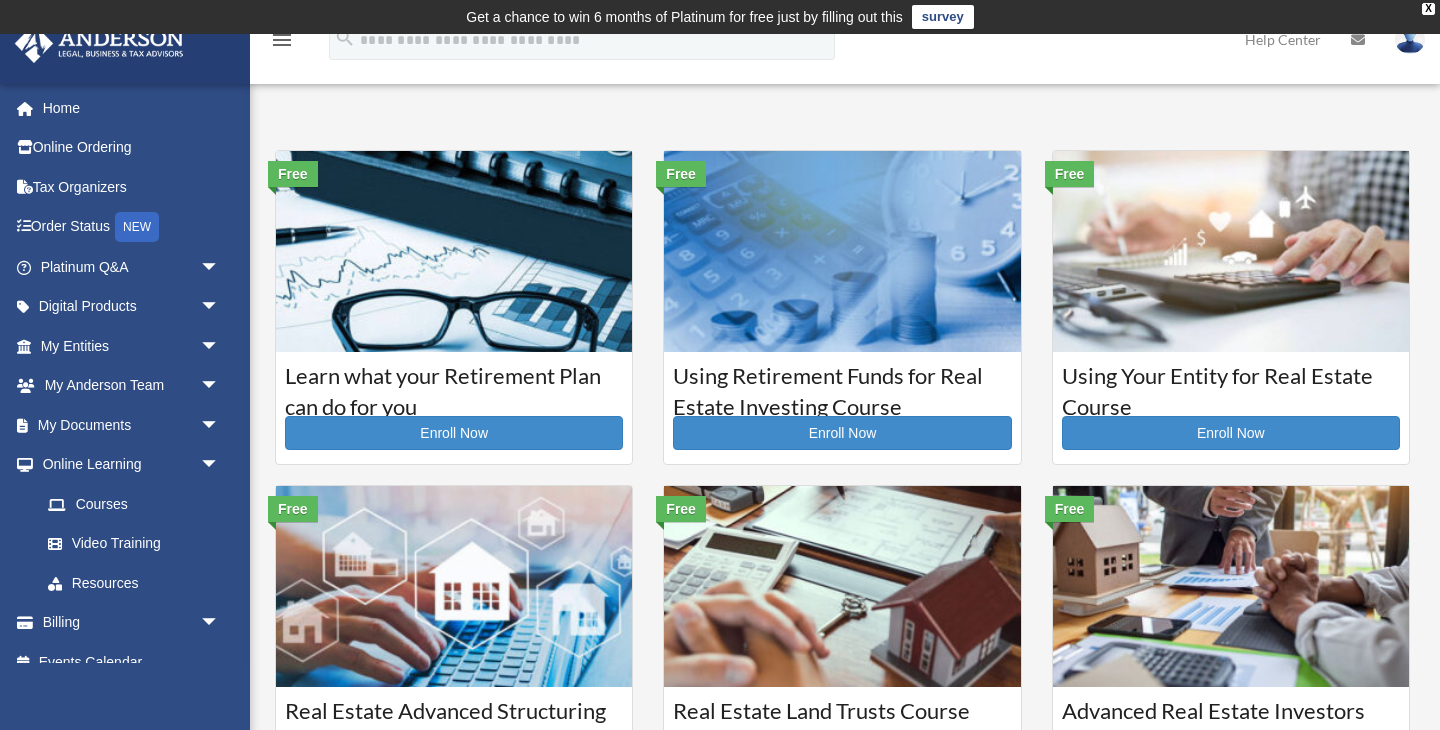 click on "survey" at bounding box center [943, 17] 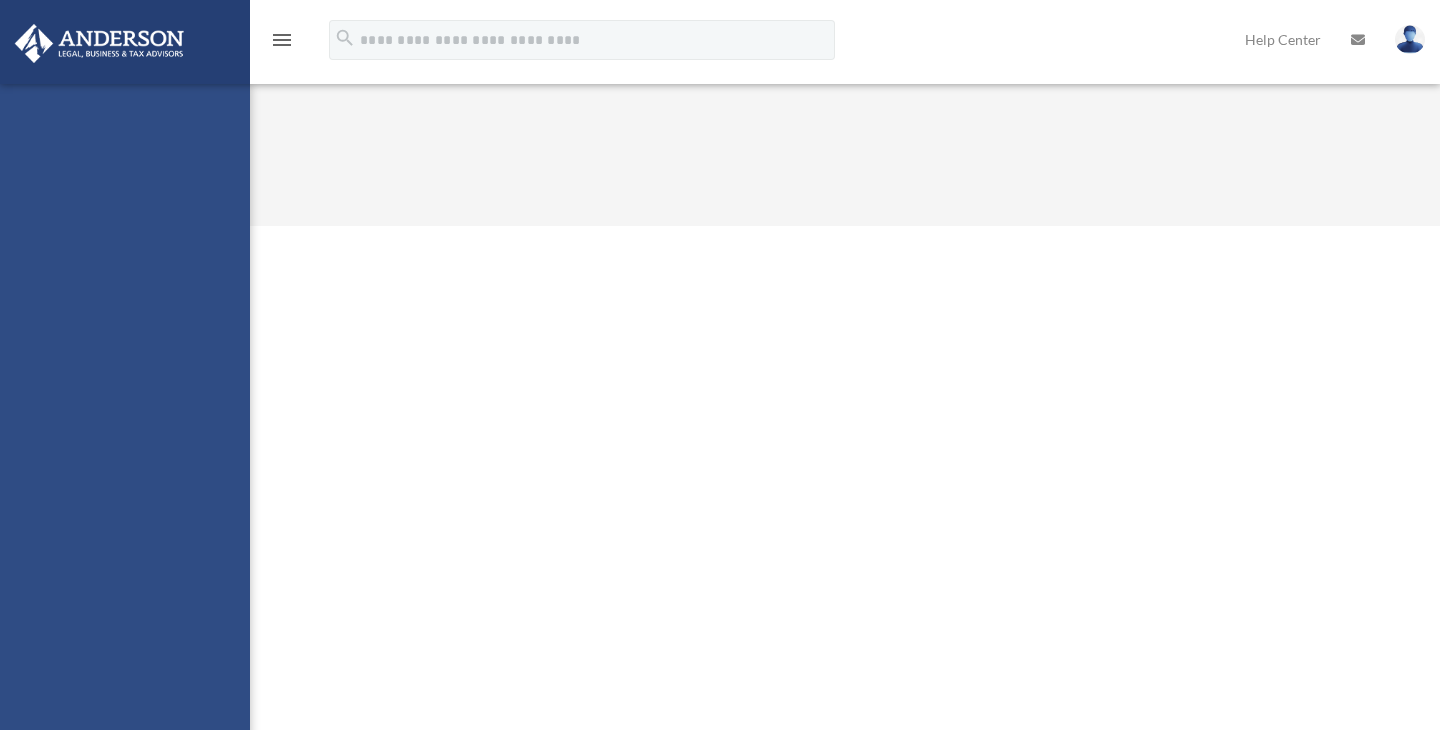 scroll, scrollTop: 0, scrollLeft: 0, axis: both 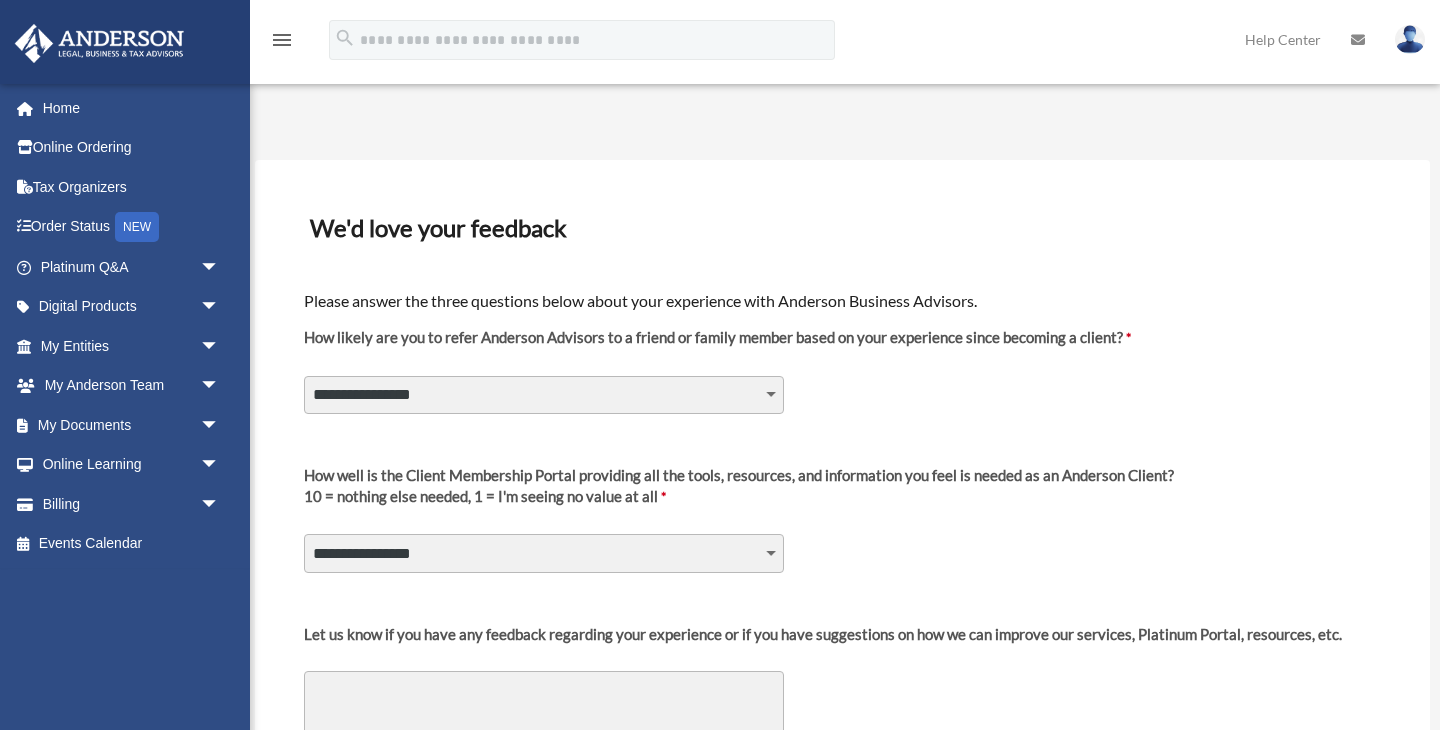 click on "**********" at bounding box center (544, 395) 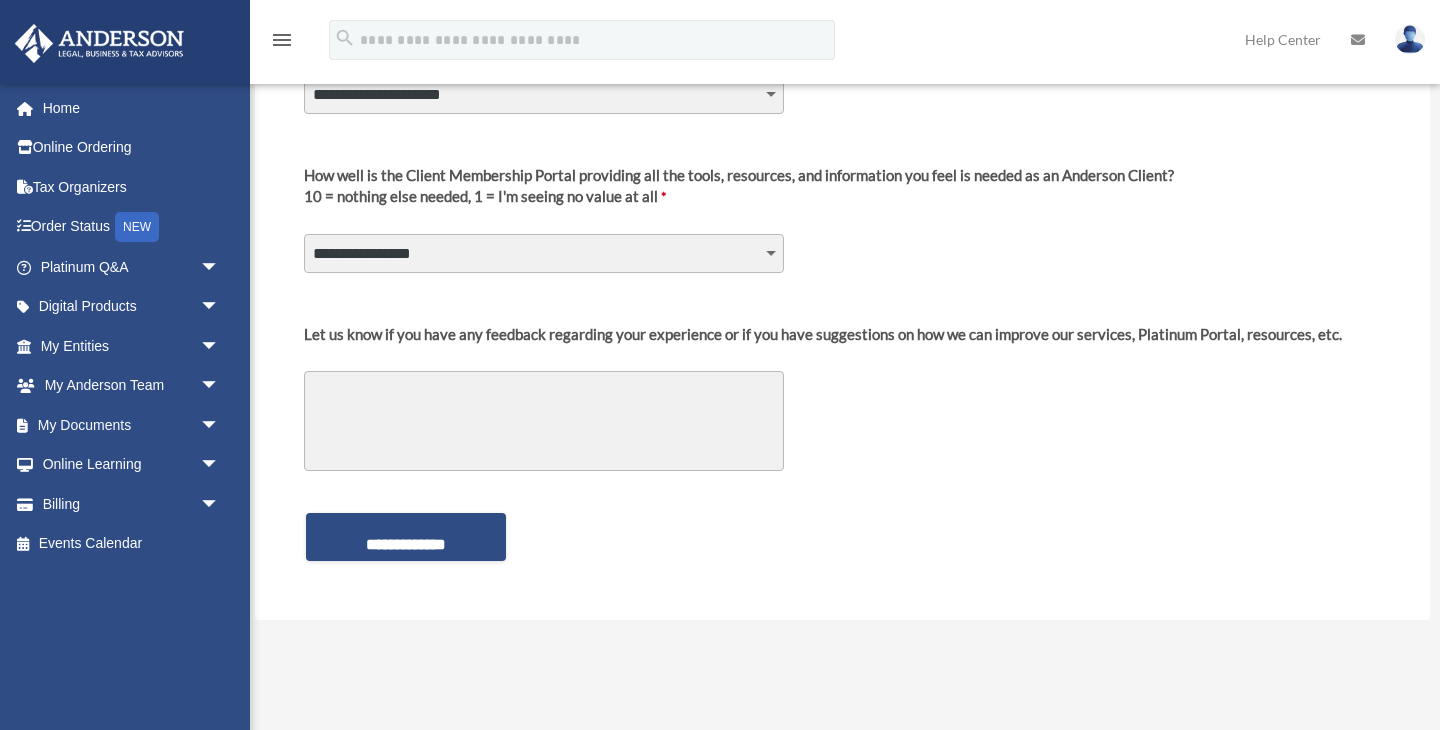 scroll, scrollTop: 309, scrollLeft: 0, axis: vertical 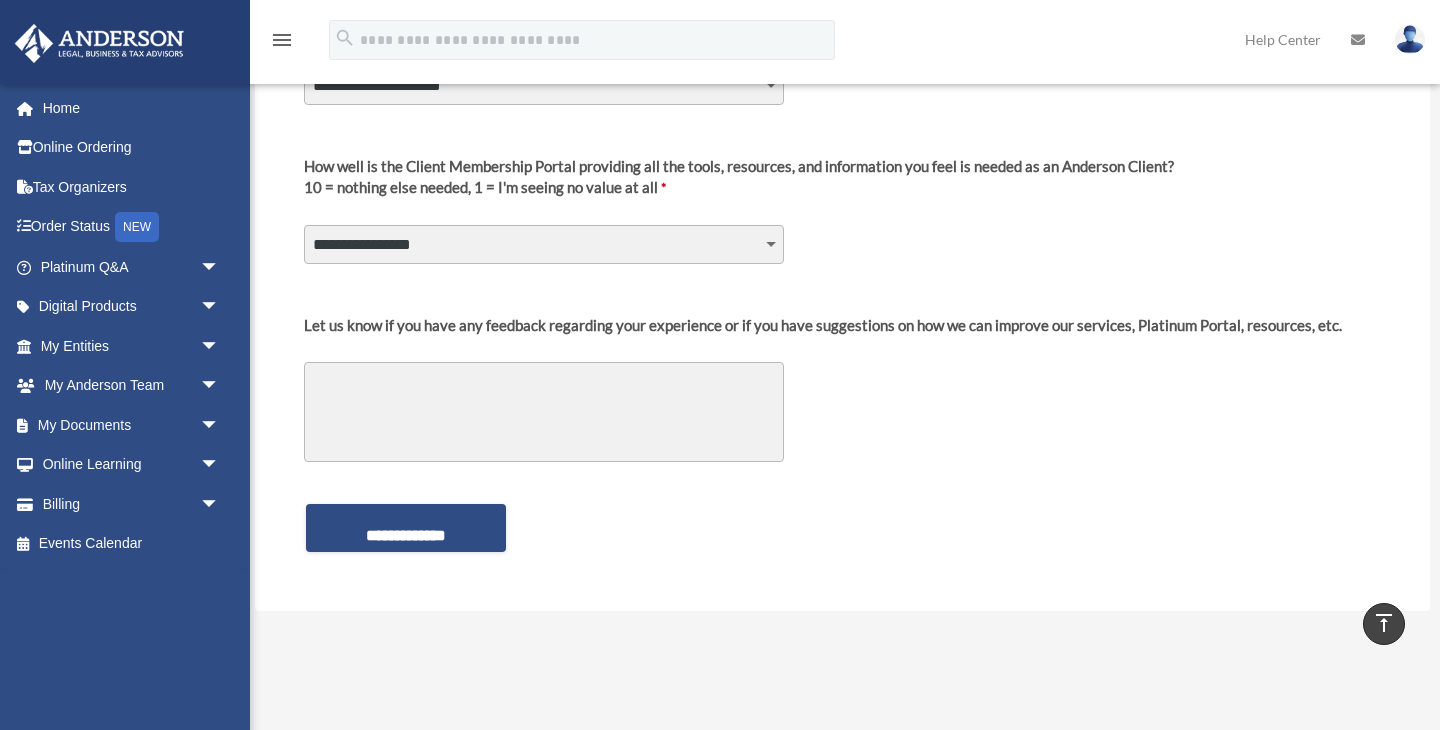 click on "**********" at bounding box center (544, 244) 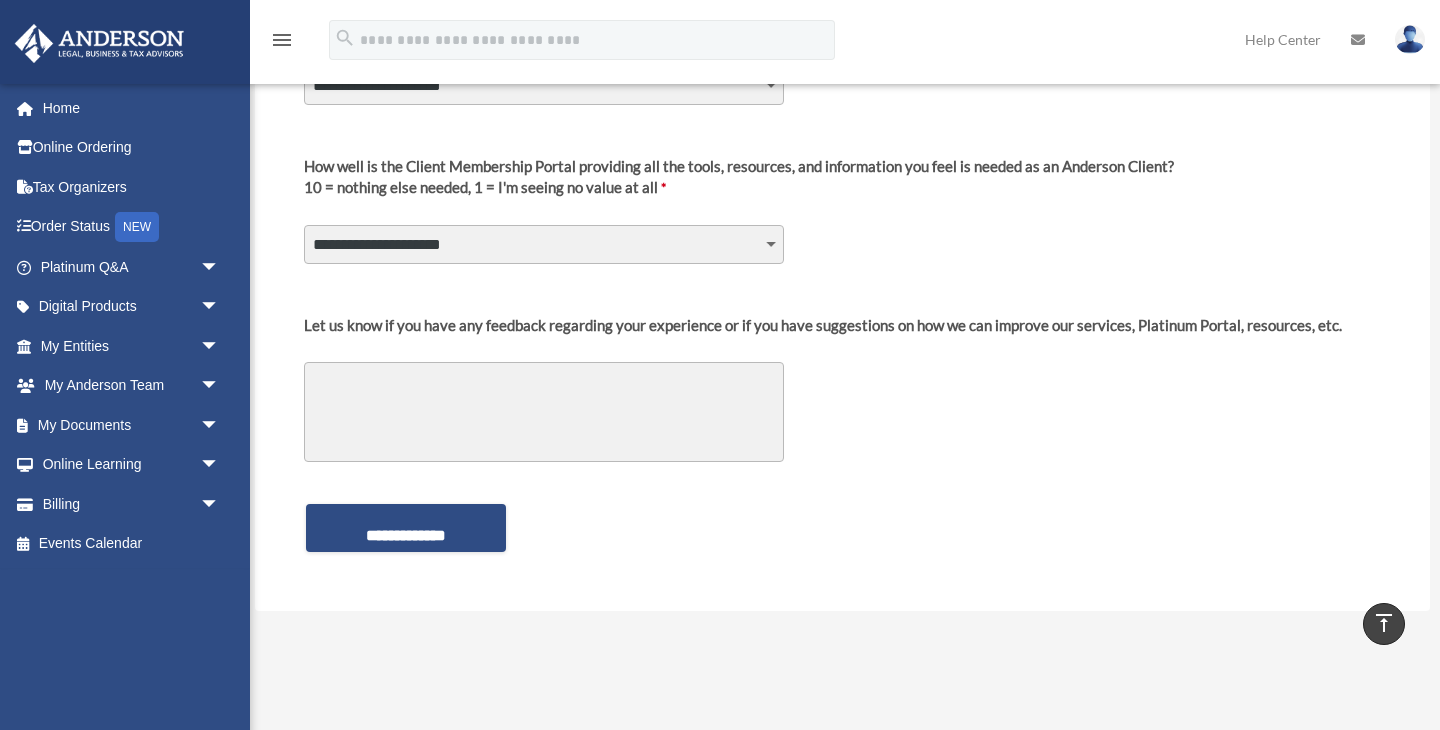 click on "Let us know if you have any feedback regarding your experience or if you have suggestions on how we can improve our services, Platinum Portal, resources, etc." at bounding box center (544, 412) 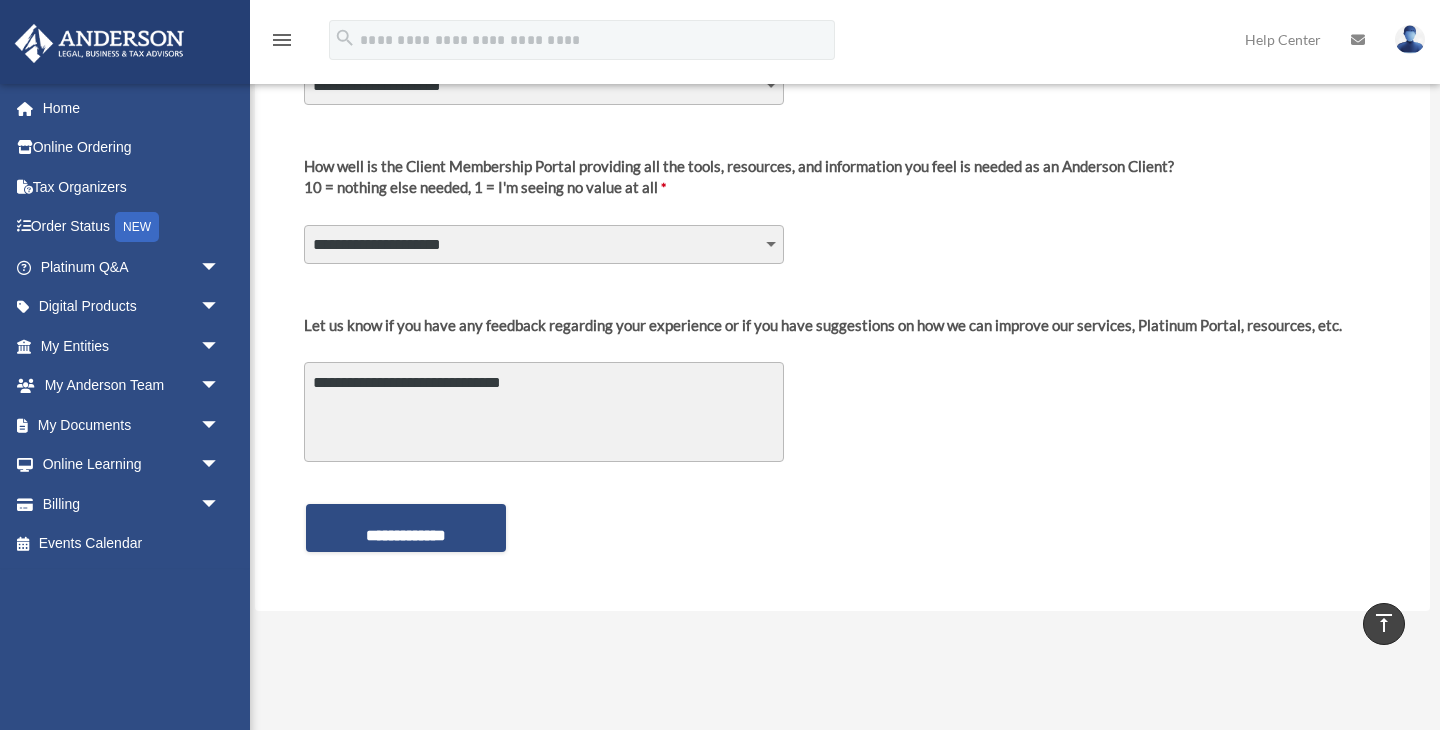 click on "**********" at bounding box center (544, 412) 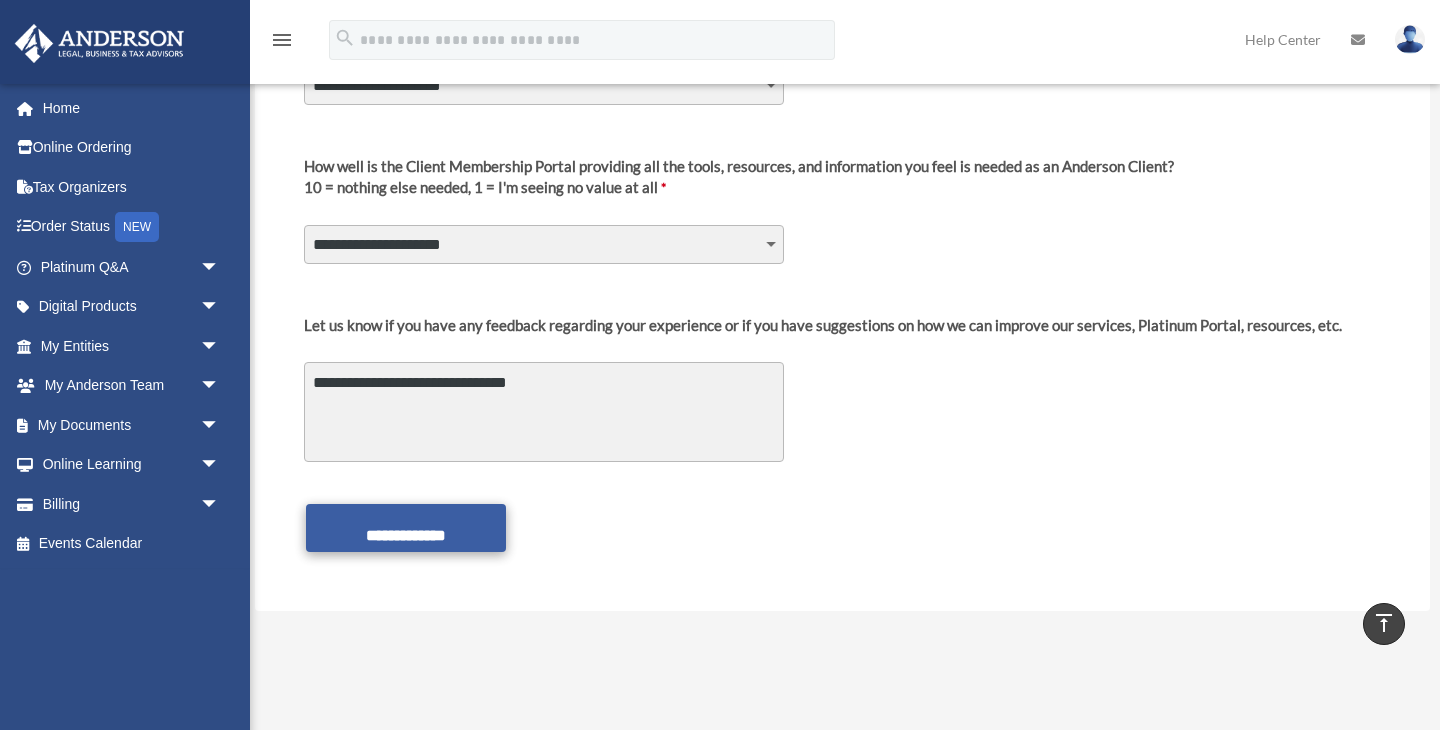 type on "**********" 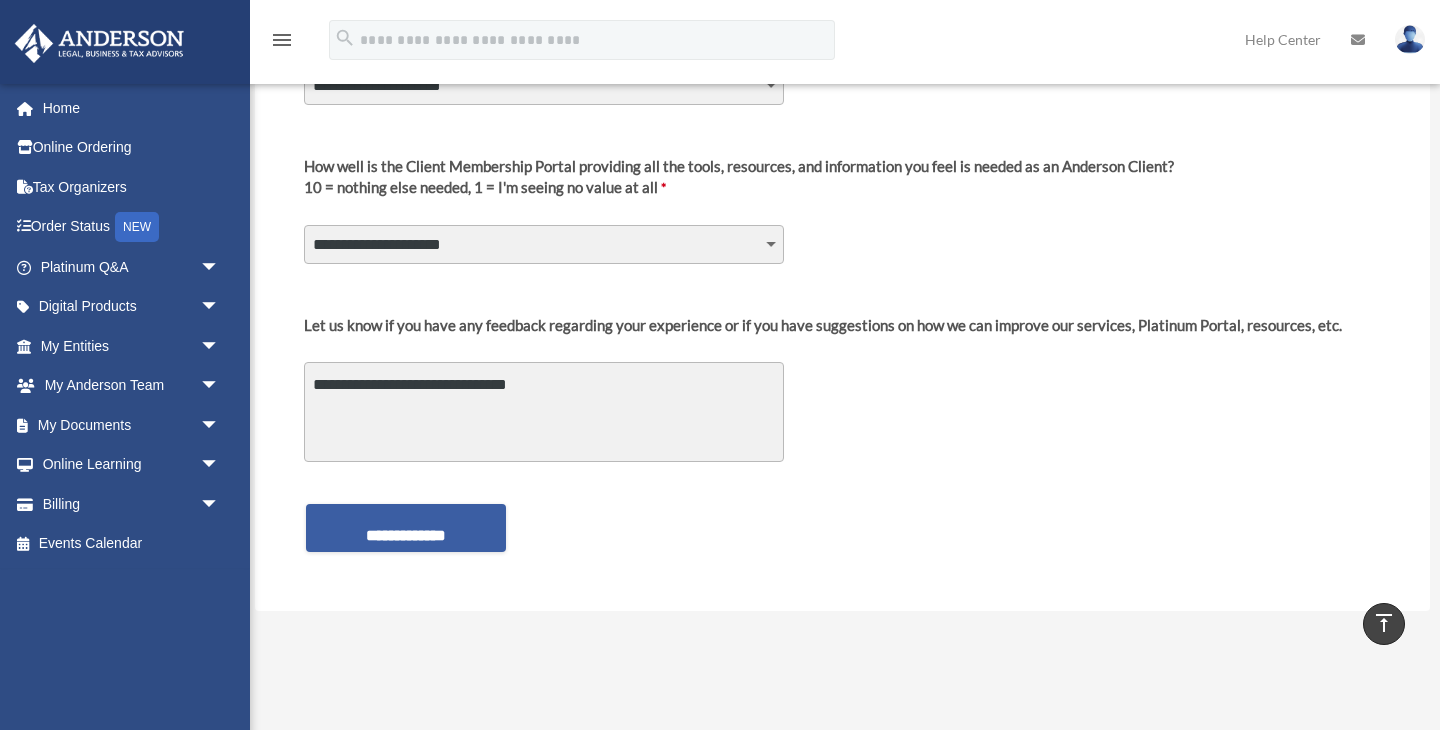click on "**********" at bounding box center (406, 528) 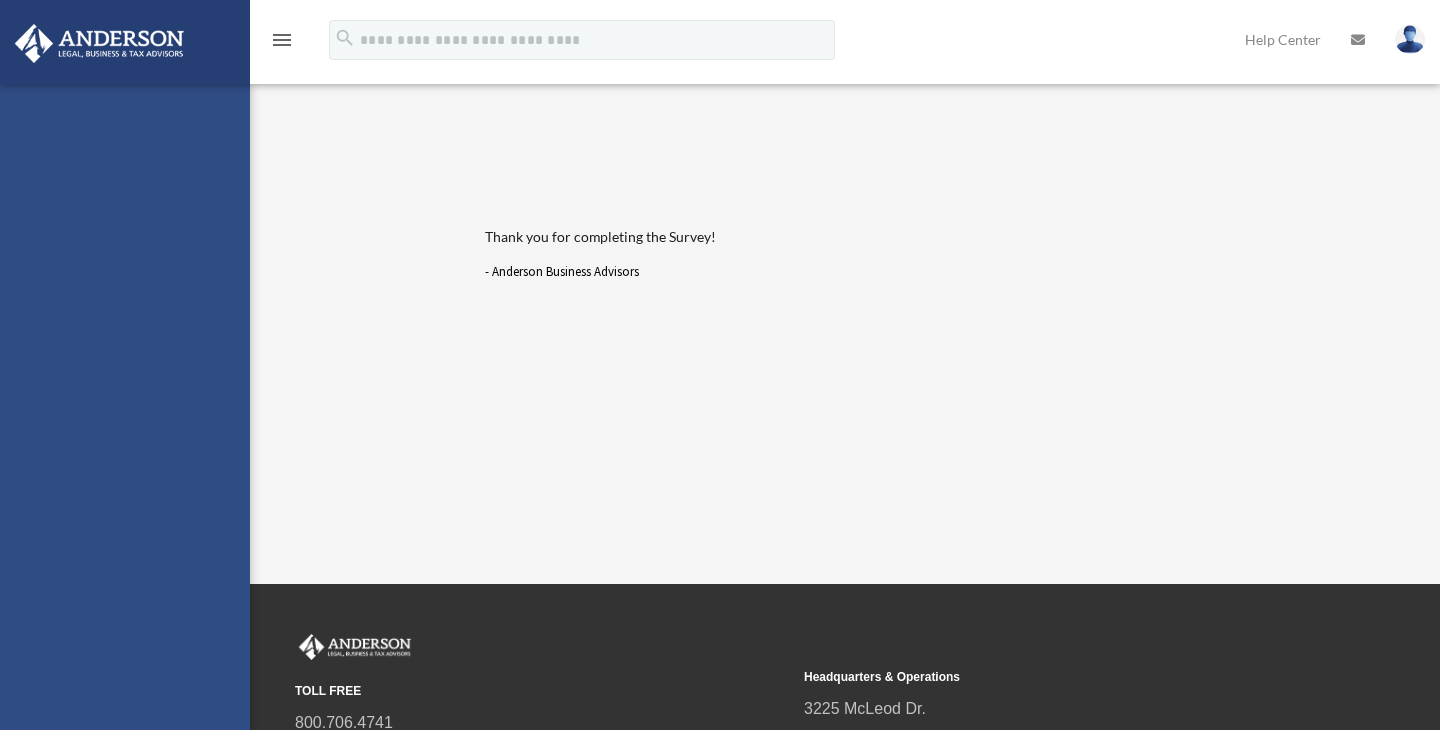scroll, scrollTop: 0, scrollLeft: 0, axis: both 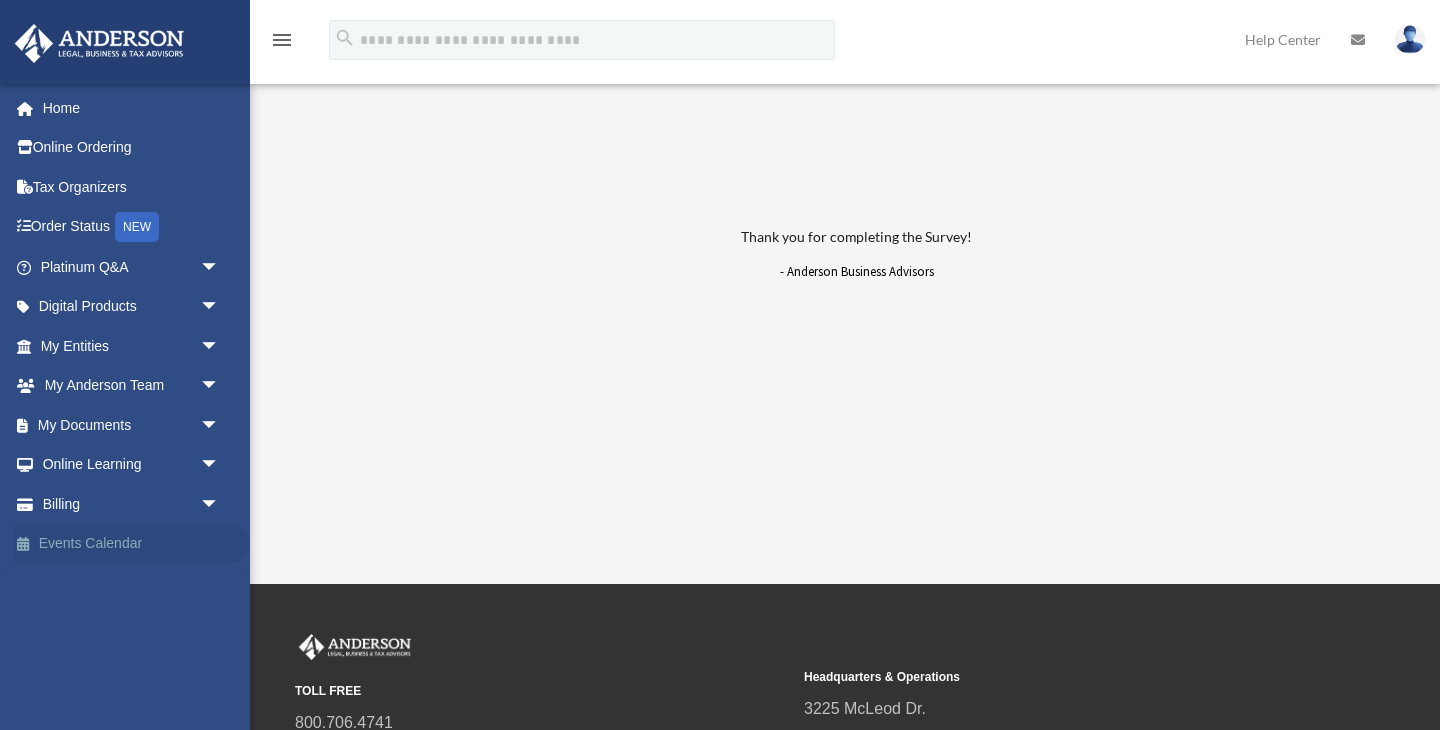click on "Events Calendar" at bounding box center (132, 544) 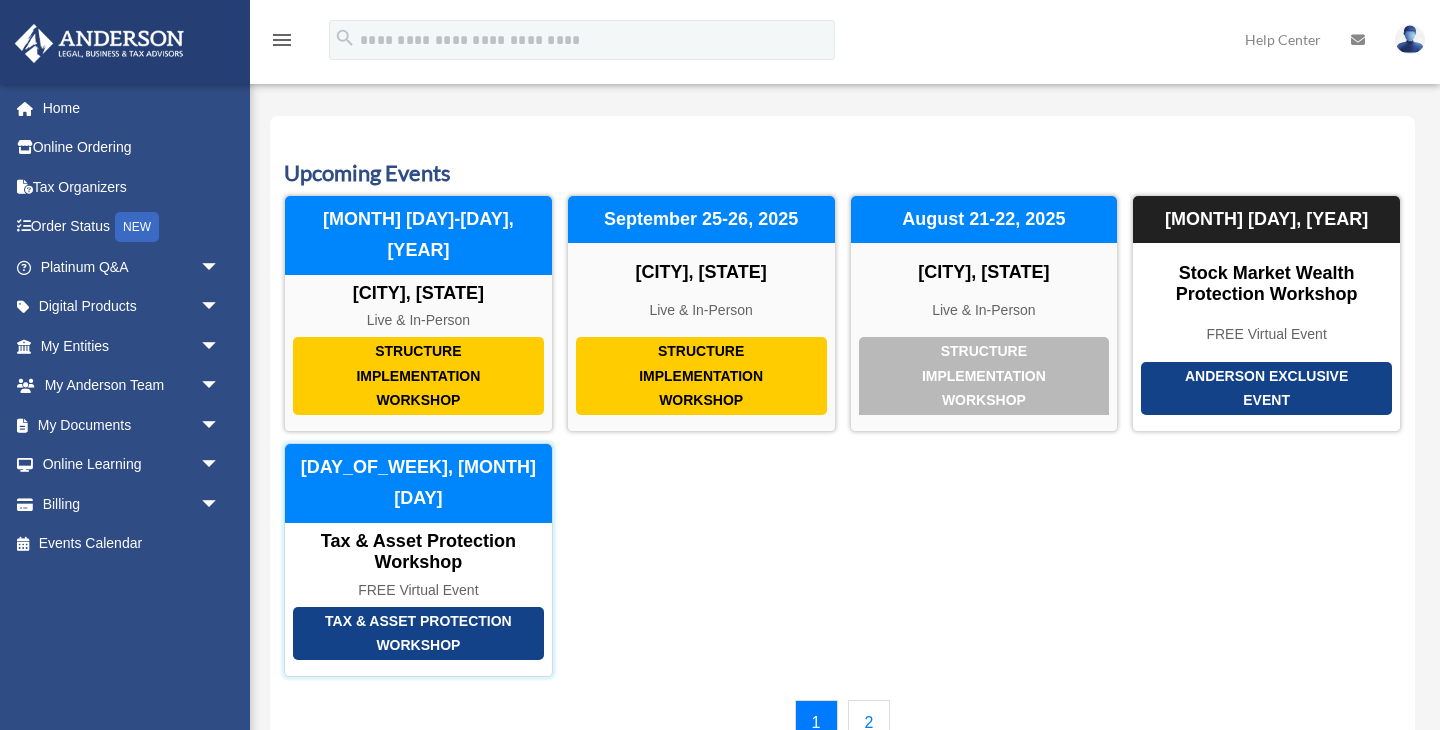 scroll, scrollTop: 9, scrollLeft: 0, axis: vertical 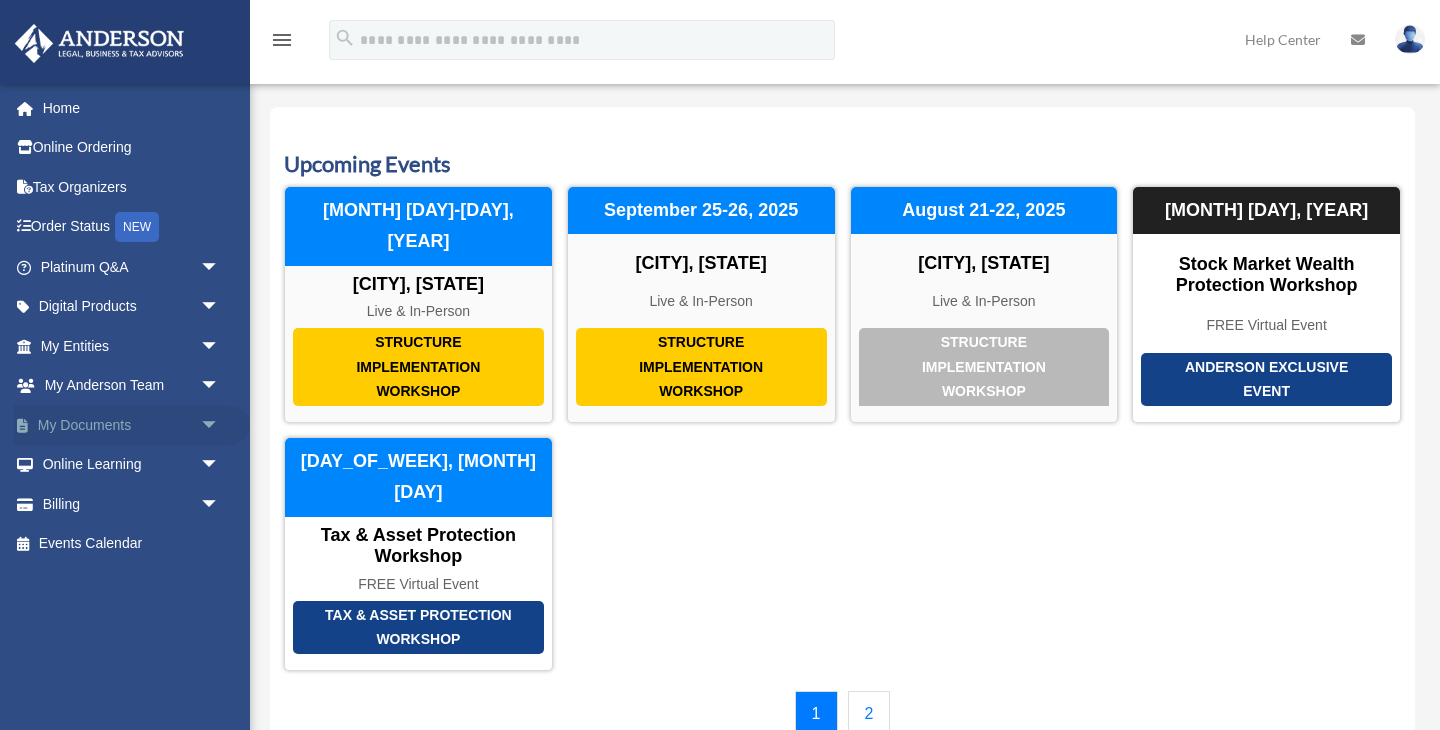 click on "My Documents arrow_drop_down" at bounding box center (132, 425) 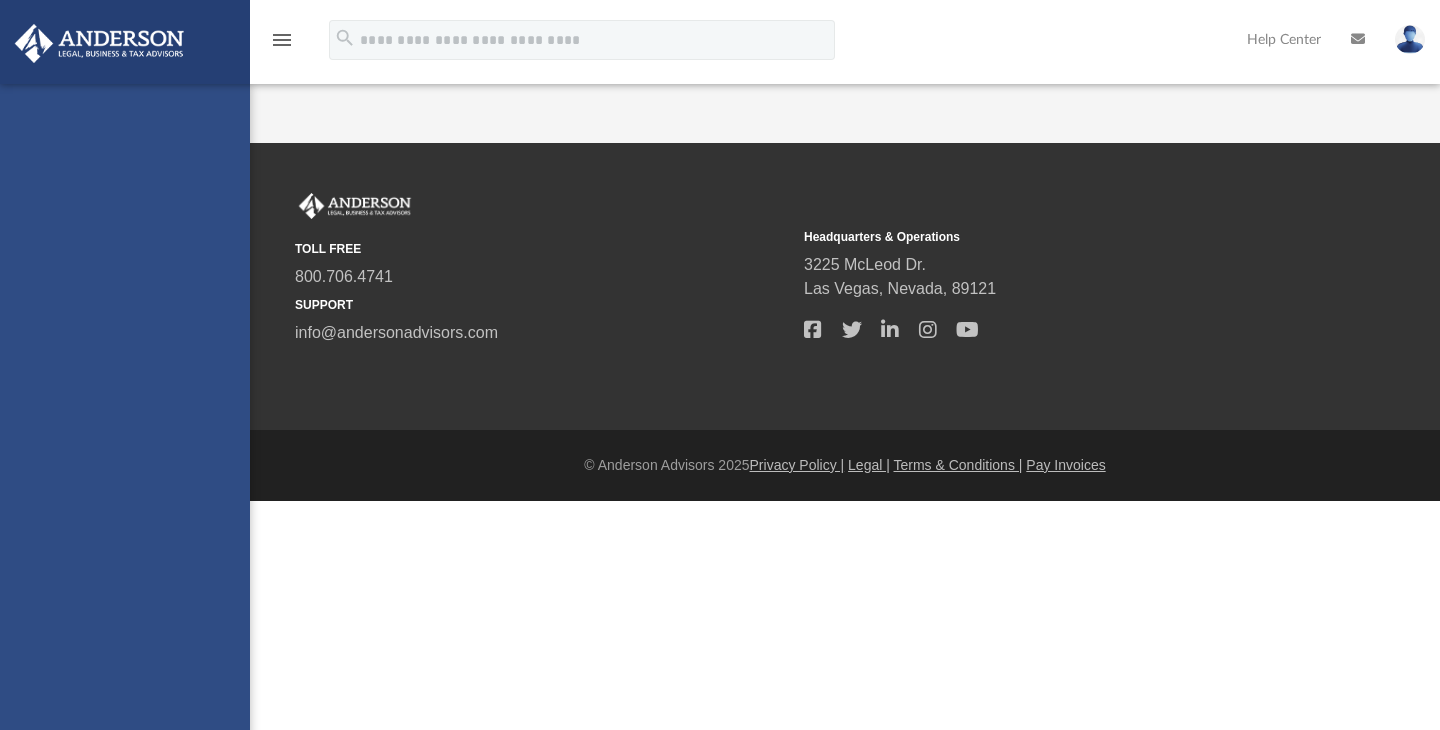scroll, scrollTop: 0, scrollLeft: 0, axis: both 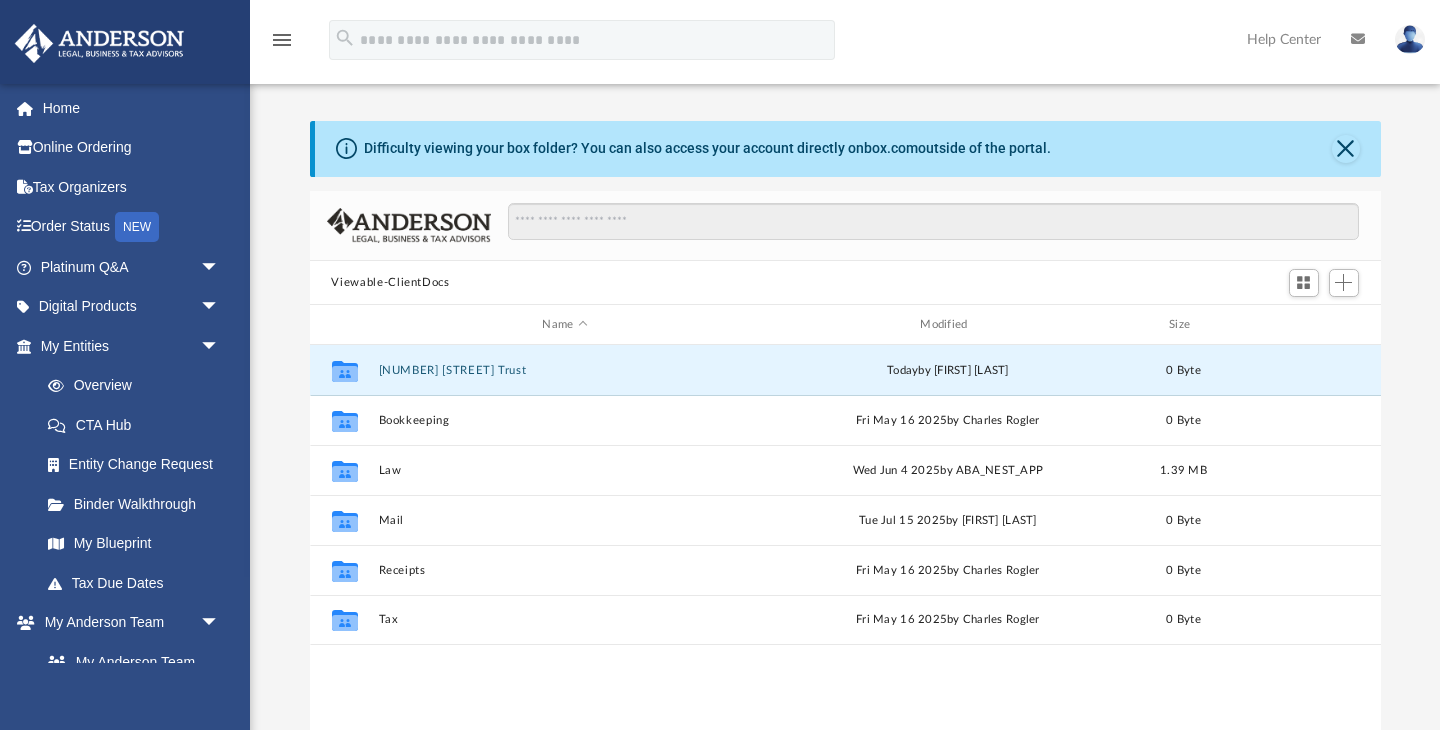 click on "Viewable-ClientDocs" at bounding box center [845, 283] 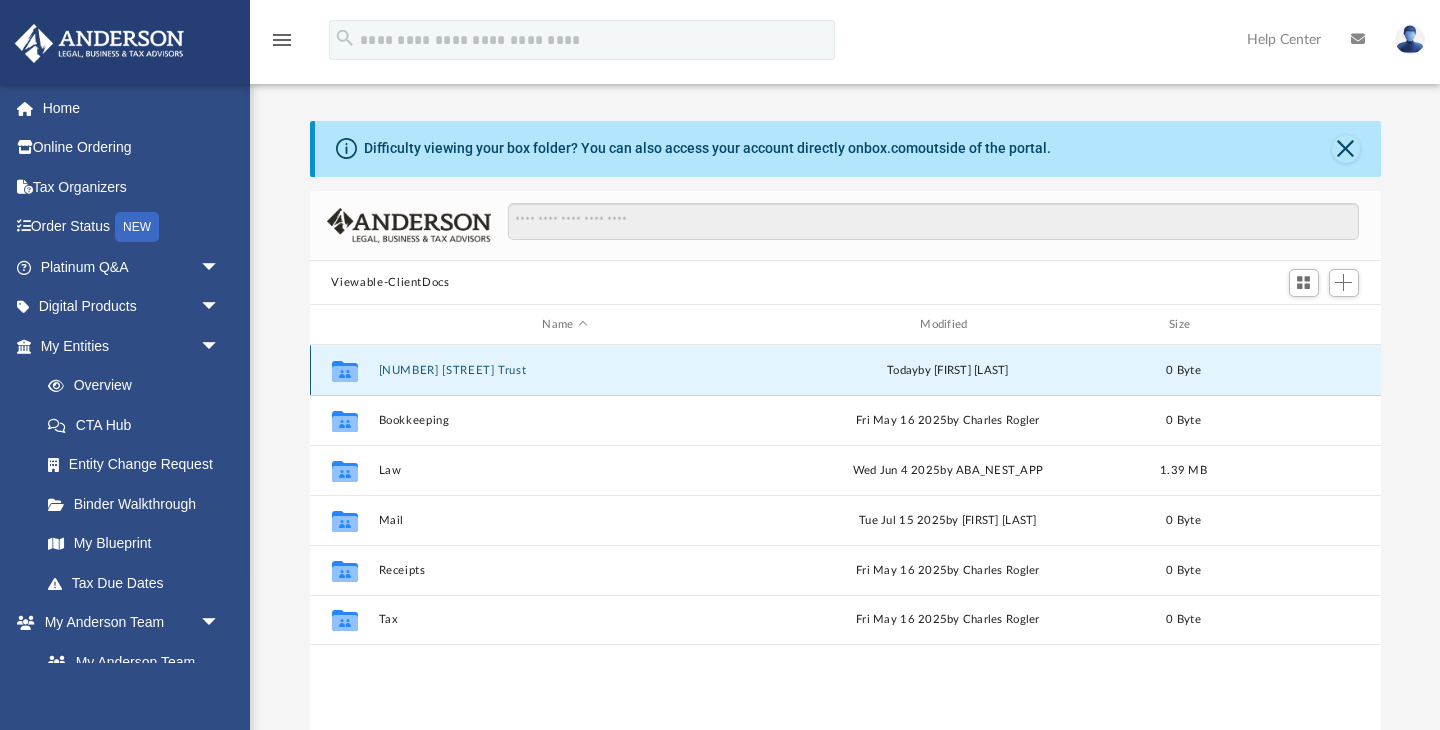 click on "[NUMBER] [STREET] Trust" at bounding box center (565, 370) 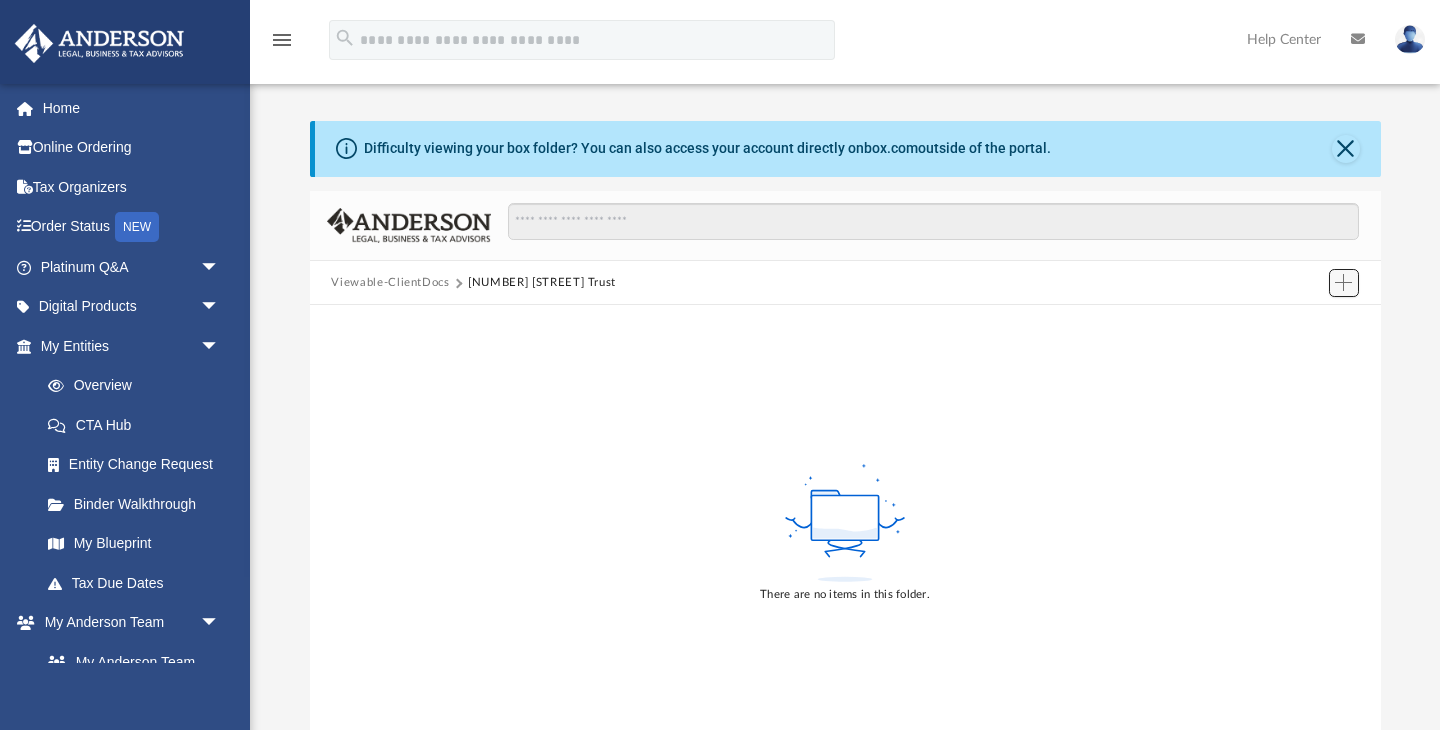 click at bounding box center (1343, 282) 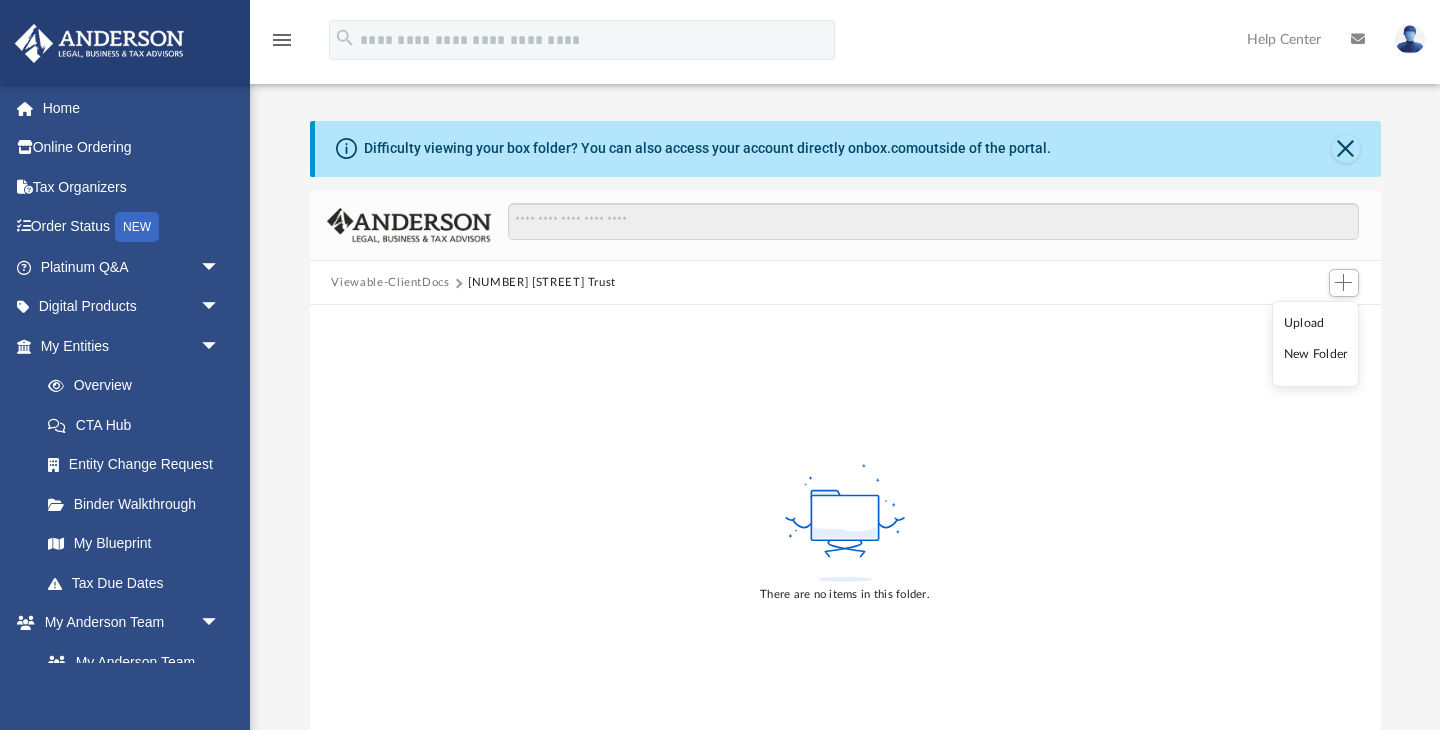 click on "Upload" at bounding box center [1316, 323] 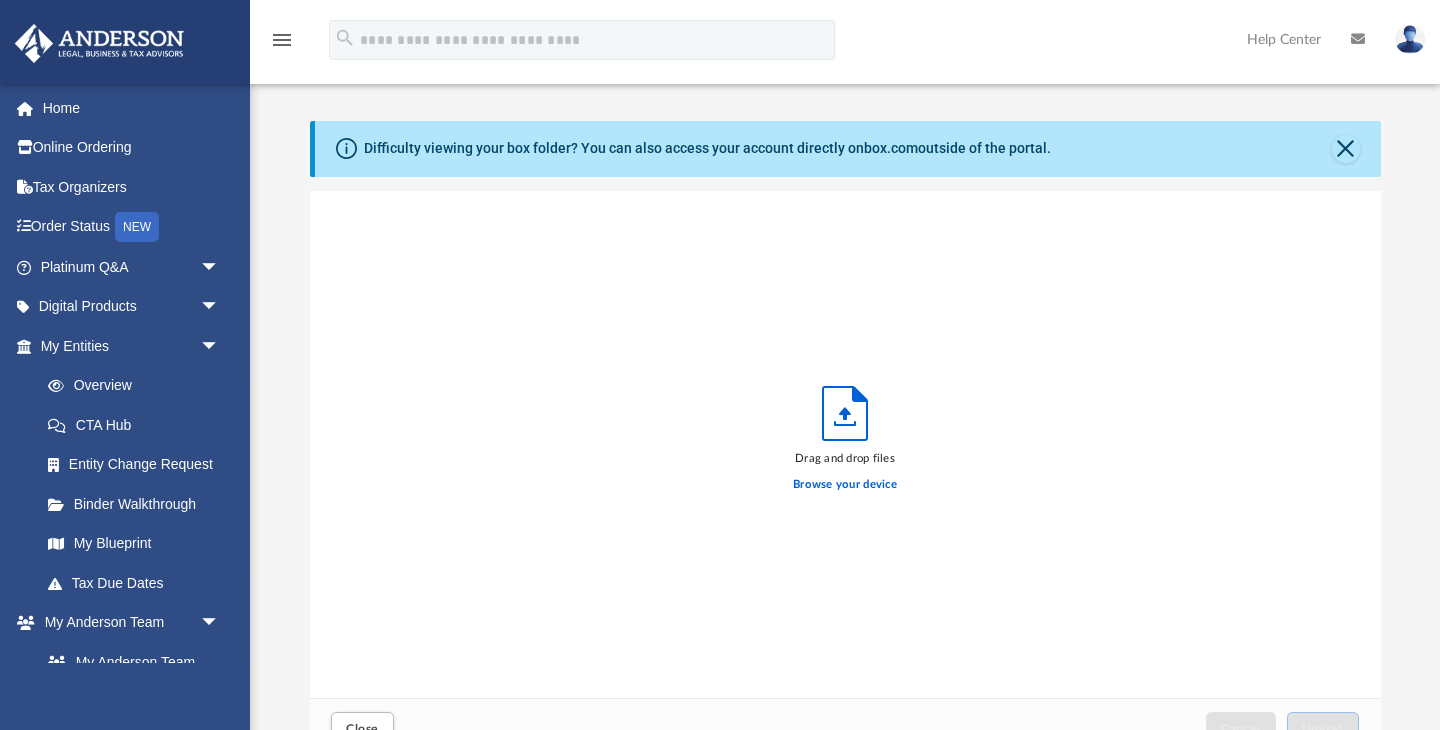 scroll, scrollTop: 1, scrollLeft: 1, axis: both 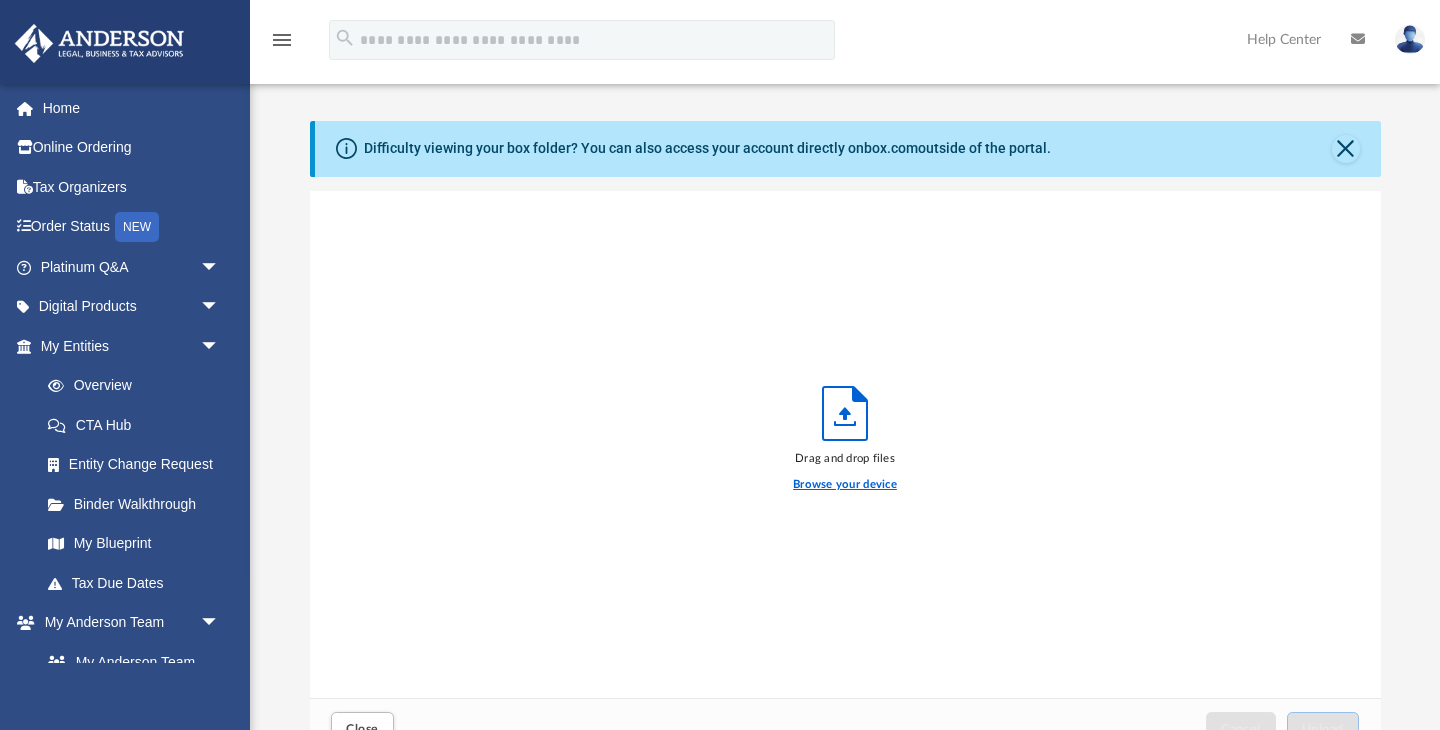 click on "Browse your device" at bounding box center [845, 485] 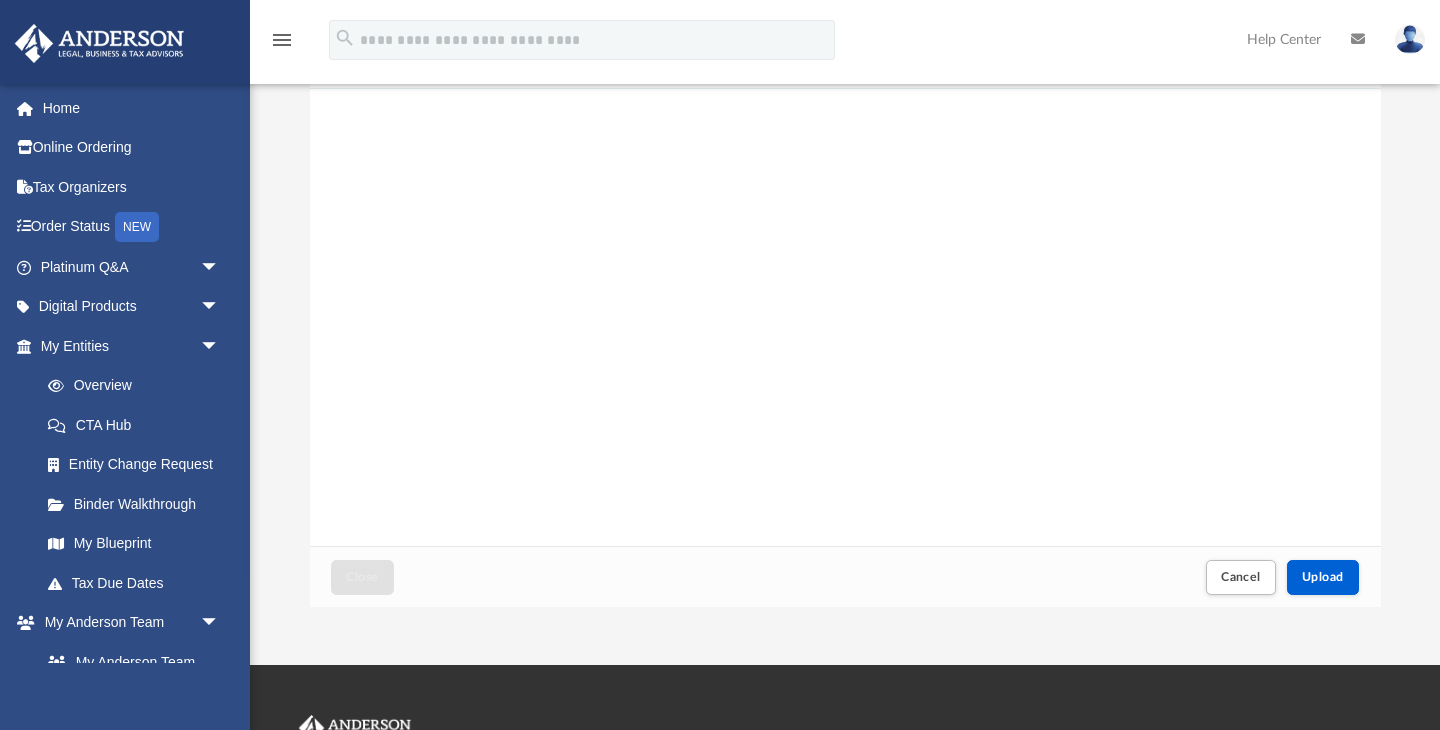 scroll, scrollTop: 167, scrollLeft: 0, axis: vertical 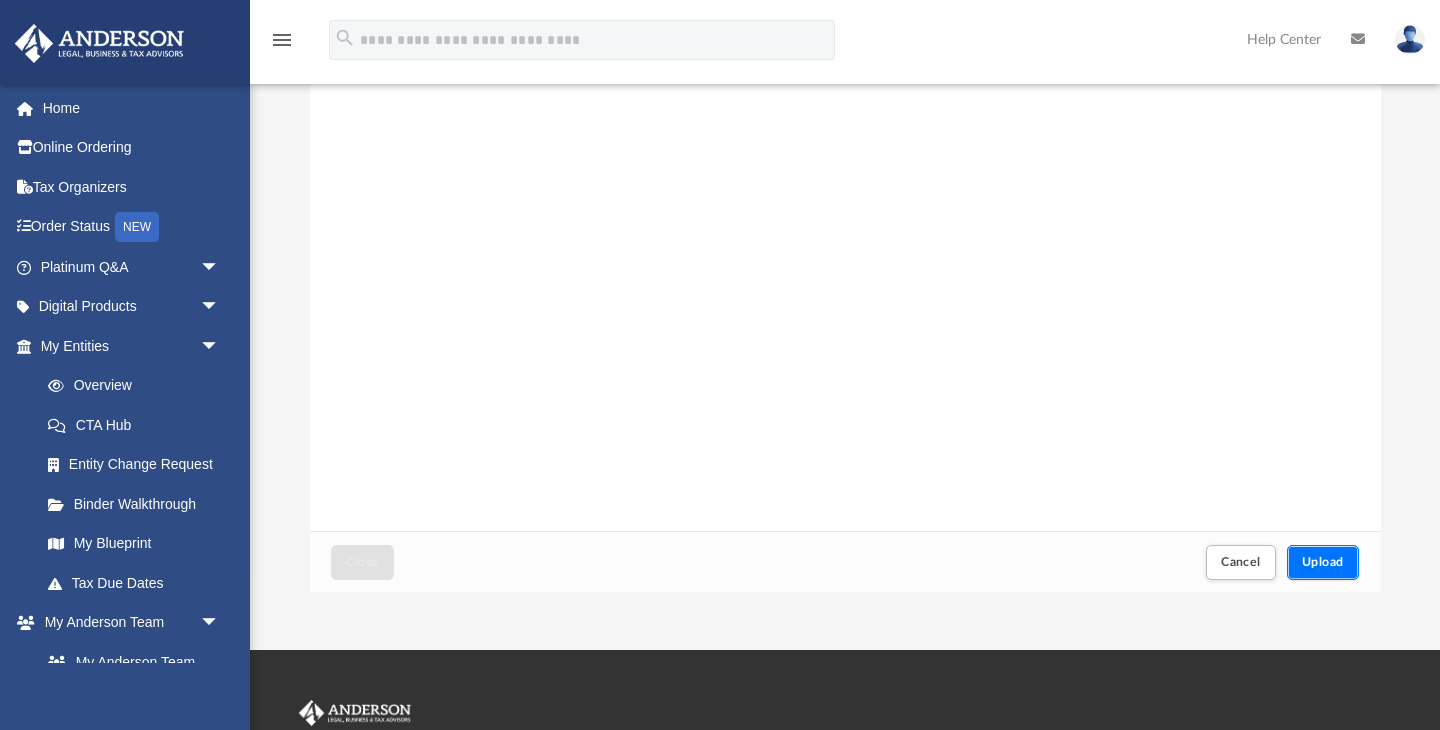 click on "Upload" at bounding box center (1323, 562) 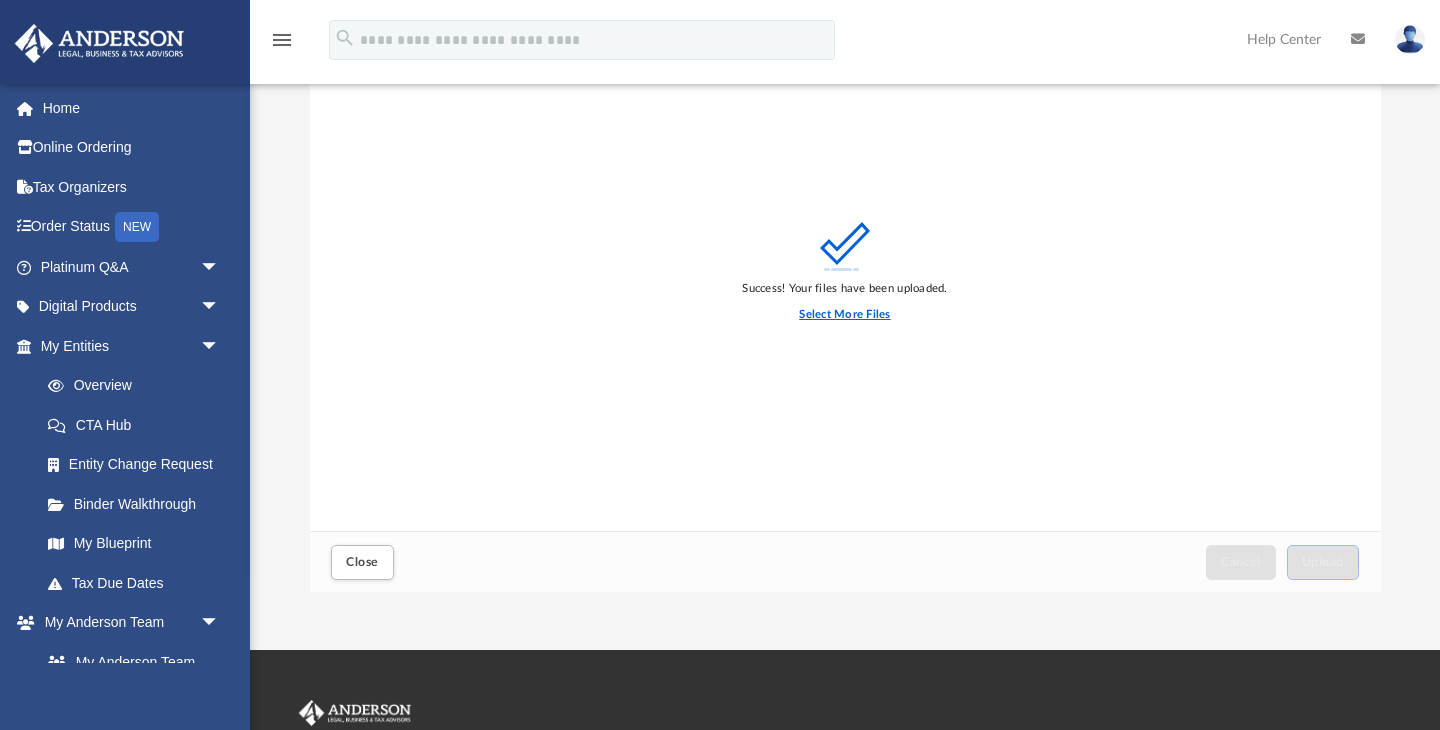 click on "Select More Files" at bounding box center [844, 315] 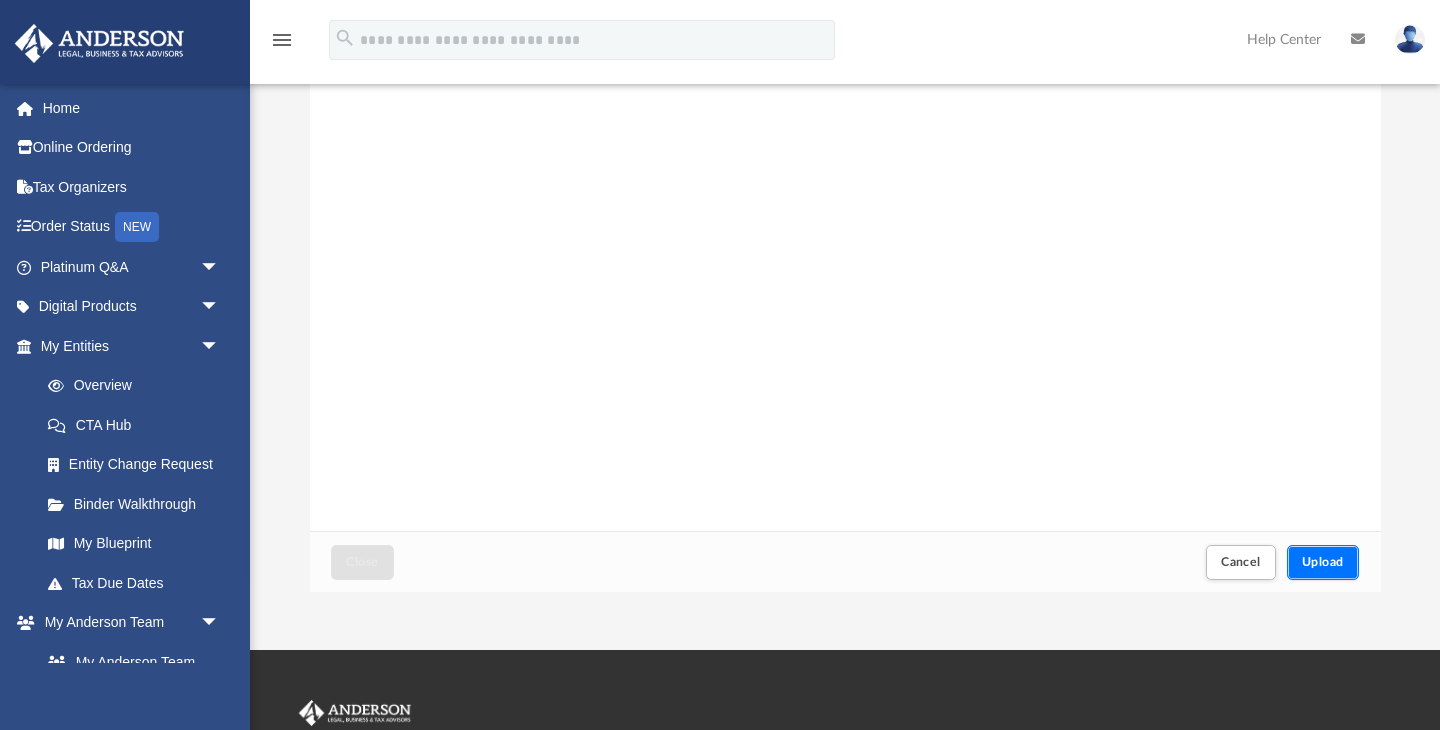 click on "Upload" at bounding box center (1323, 562) 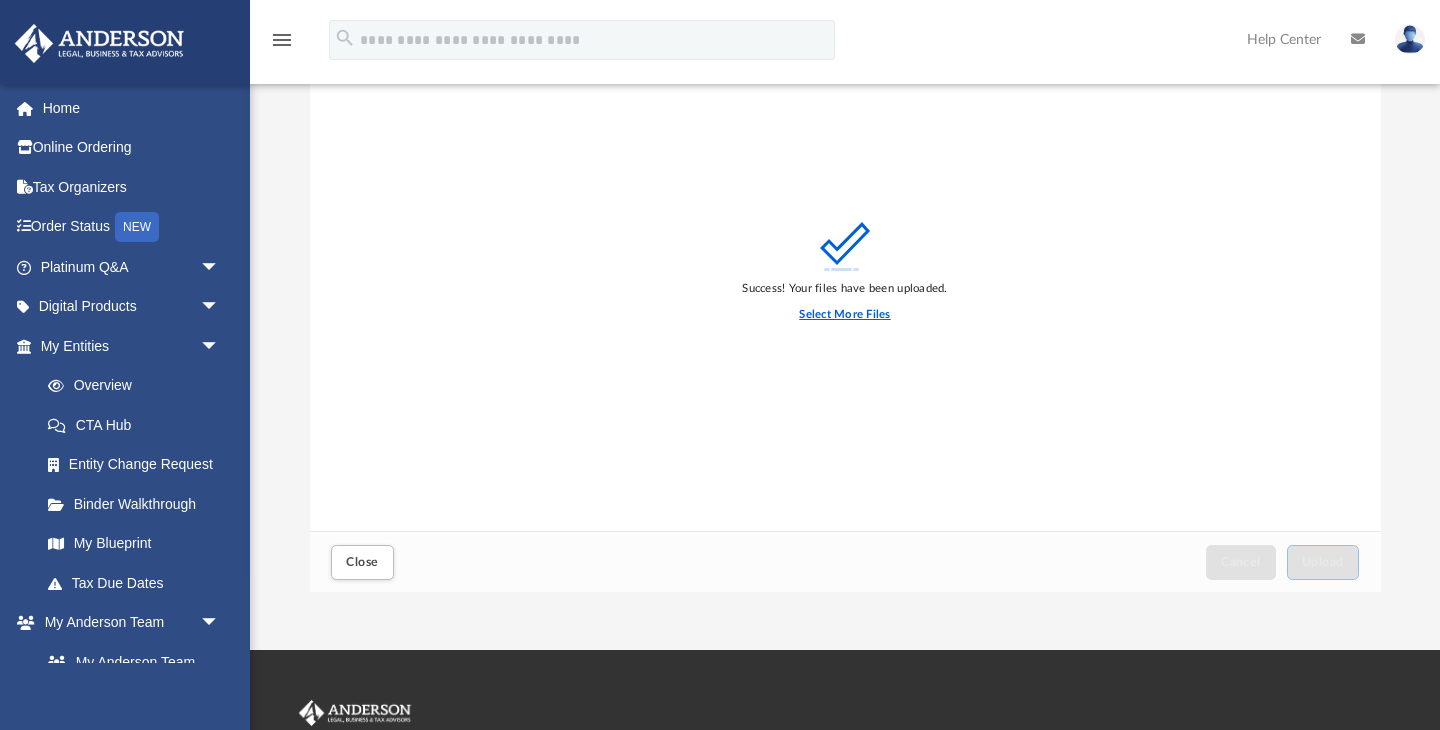 click on "Select More Files" at bounding box center [844, 315] 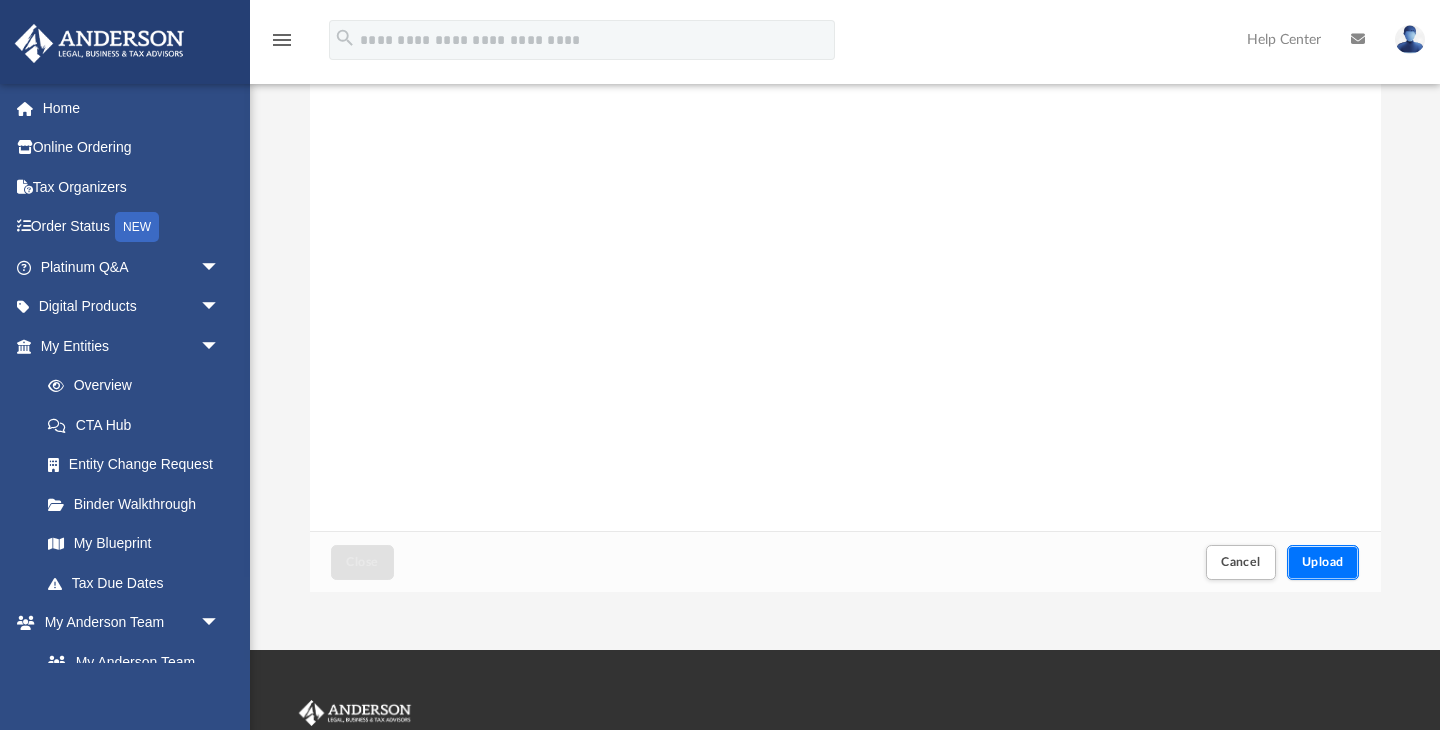click on "Upload" at bounding box center (1323, 562) 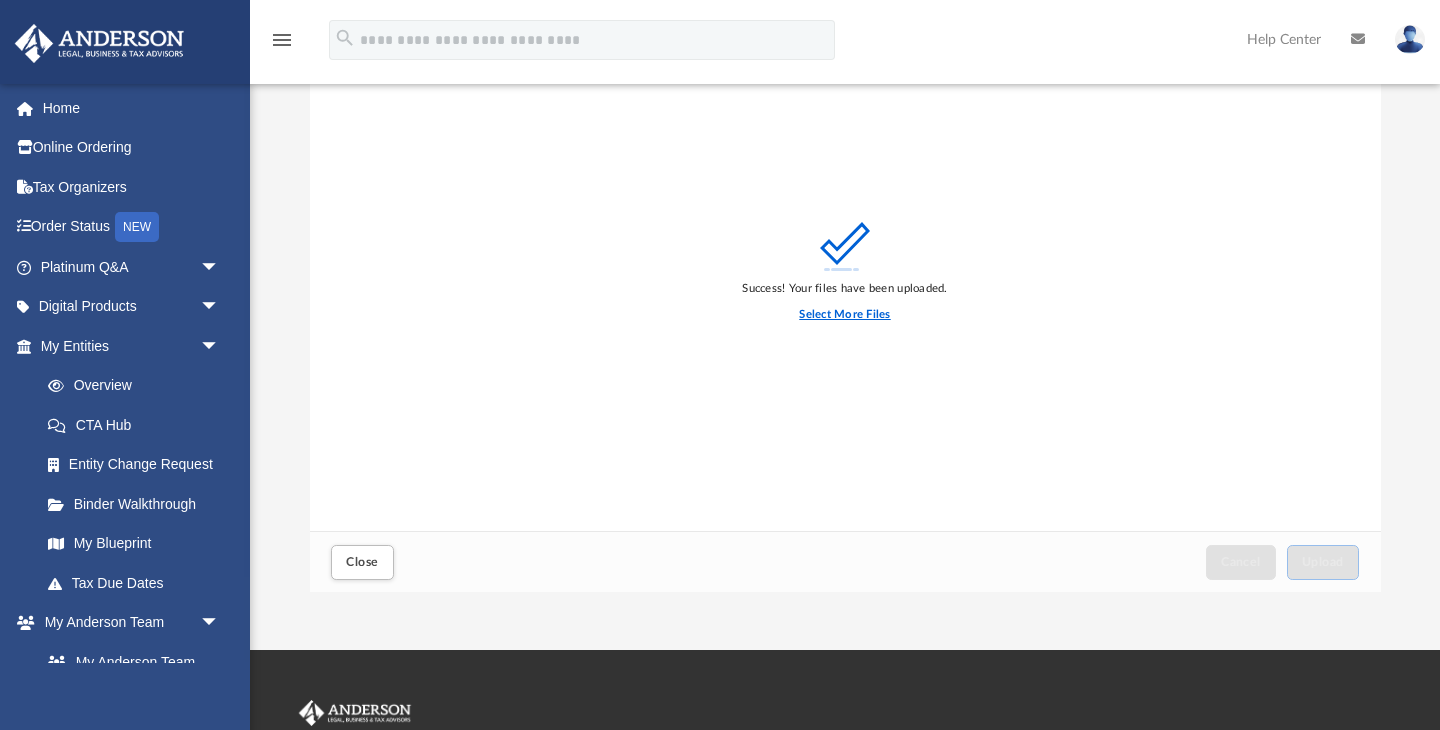 click on "Select More Files" at bounding box center (844, 315) 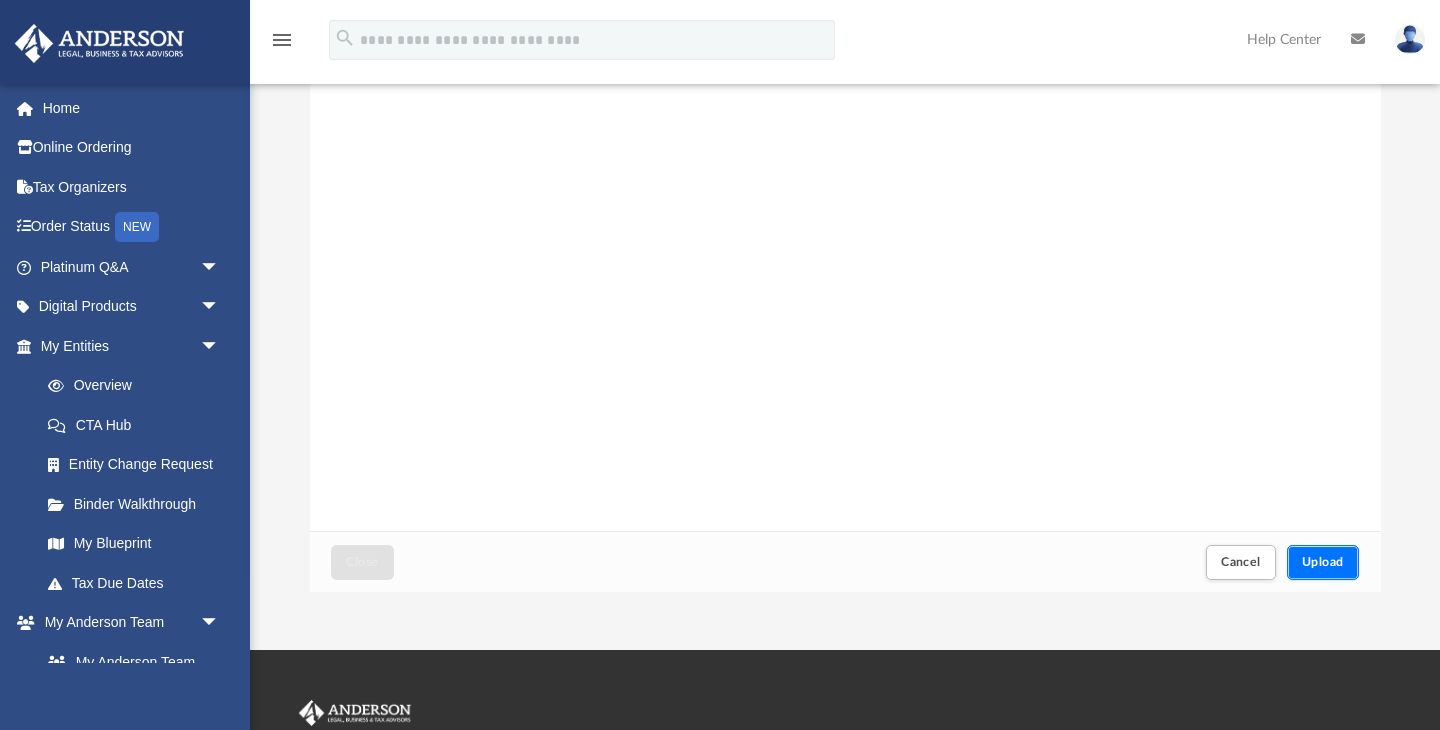 click on "Upload" at bounding box center (1323, 562) 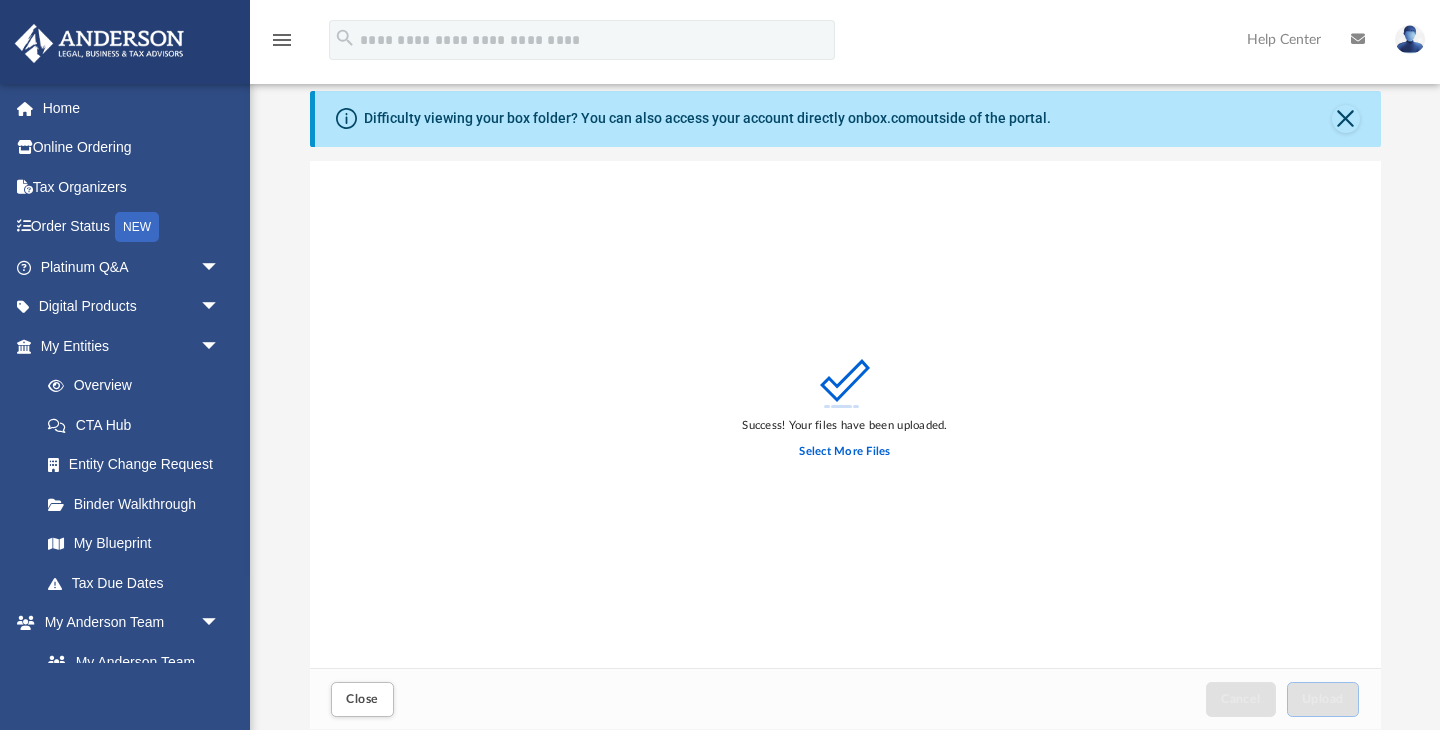 scroll, scrollTop: 32, scrollLeft: 0, axis: vertical 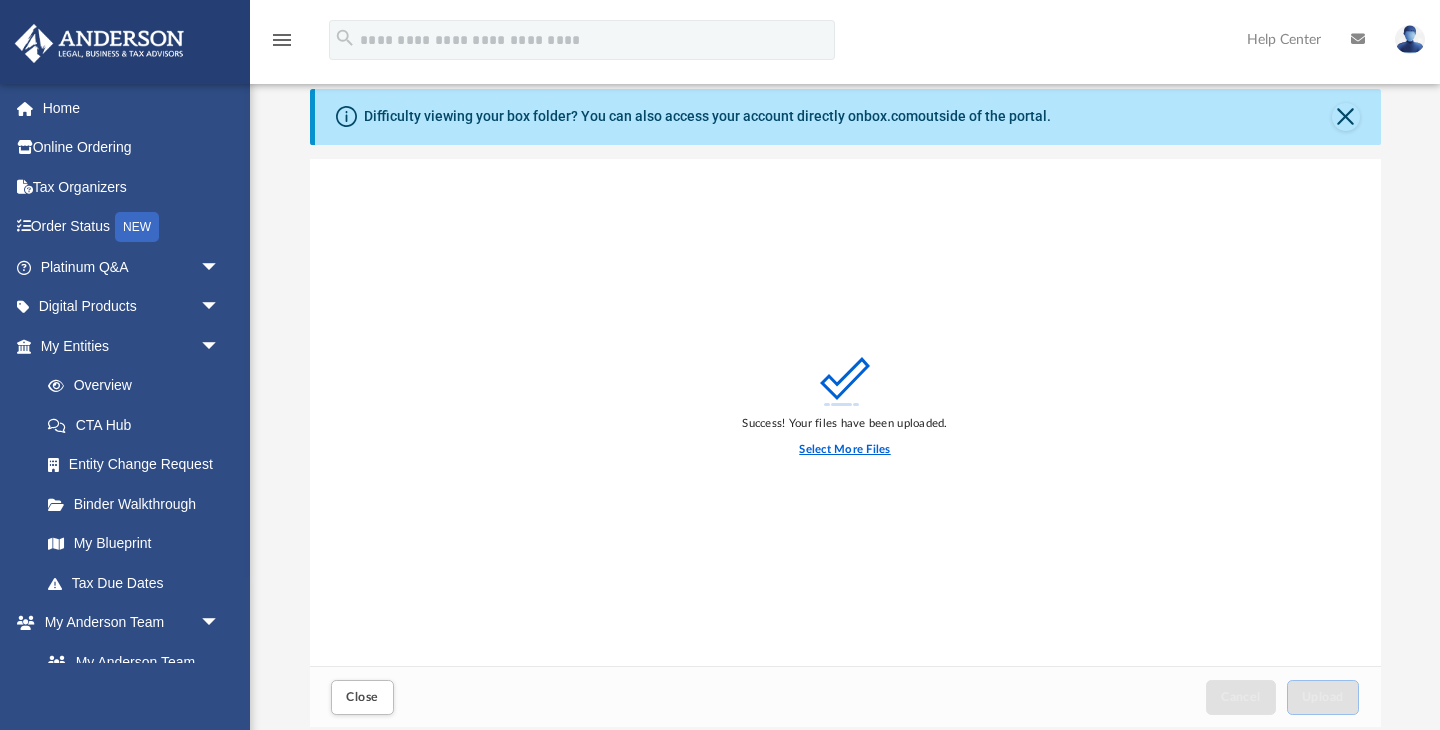click on "Select More Files" at bounding box center (844, 450) 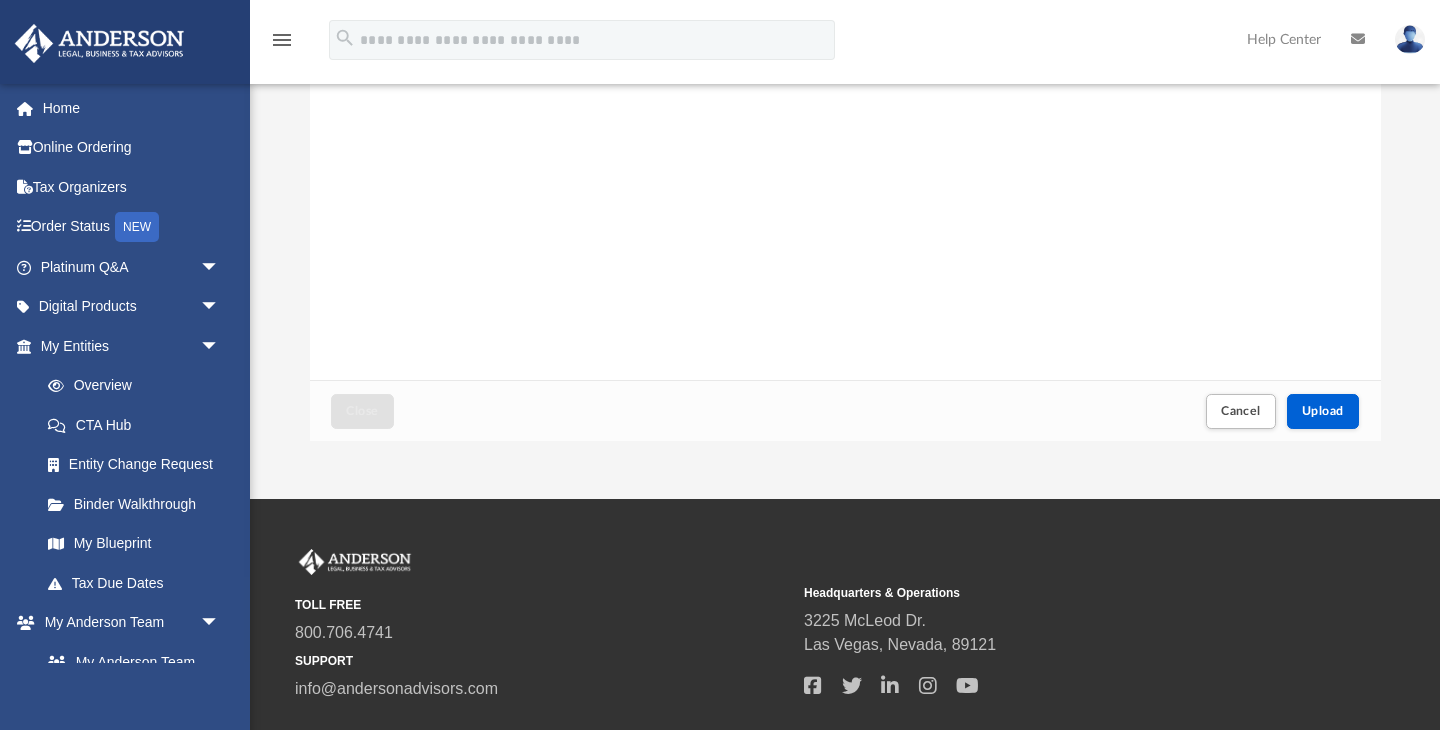 scroll, scrollTop: 321, scrollLeft: 0, axis: vertical 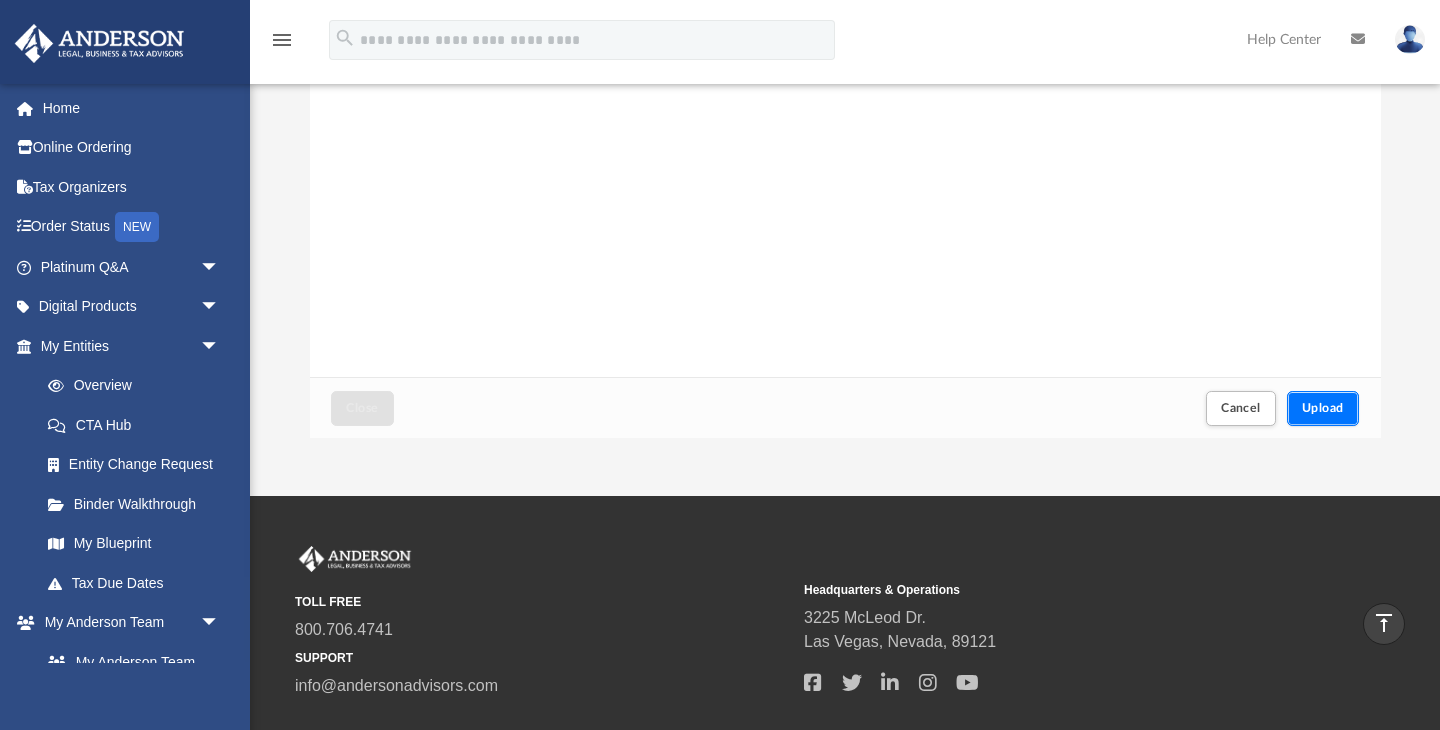 click on "Upload" at bounding box center (1323, 408) 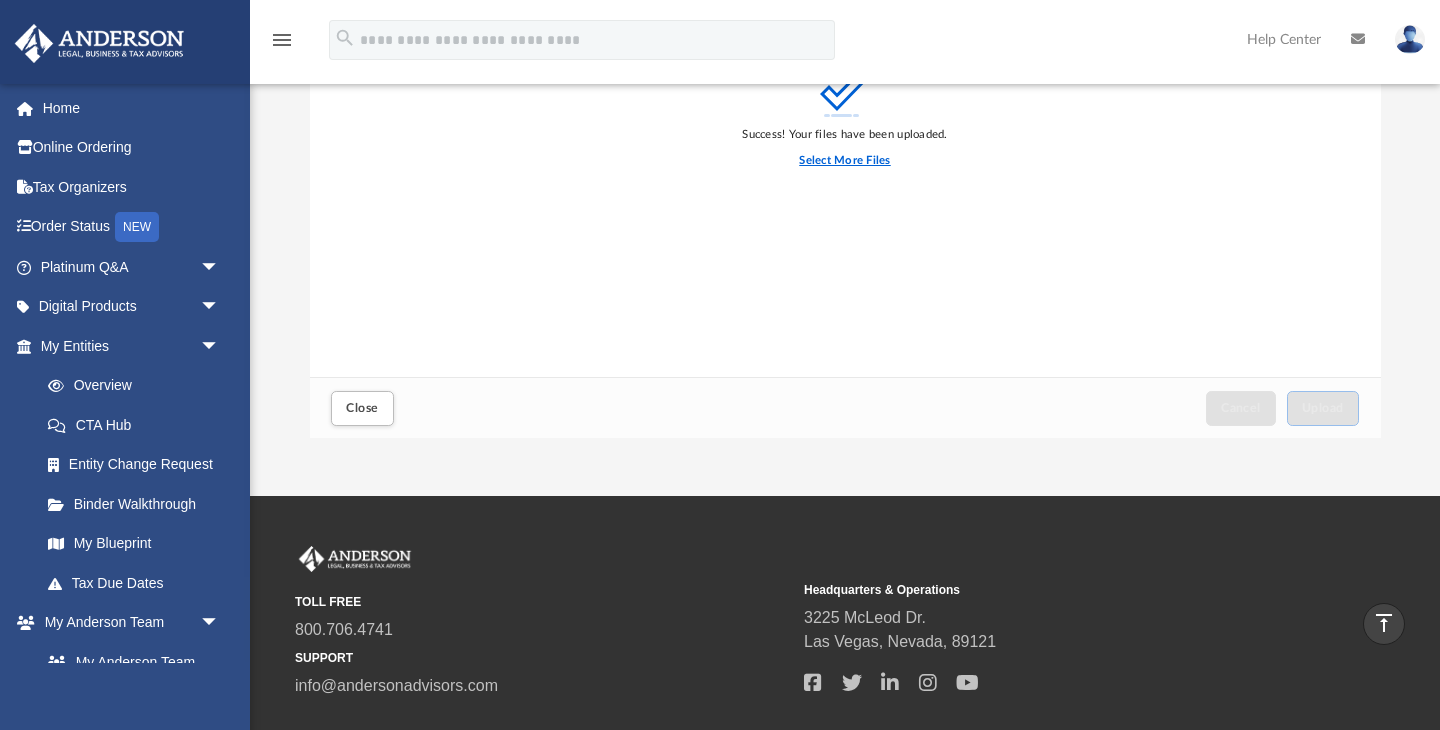click on "Select More Files" at bounding box center [844, 161] 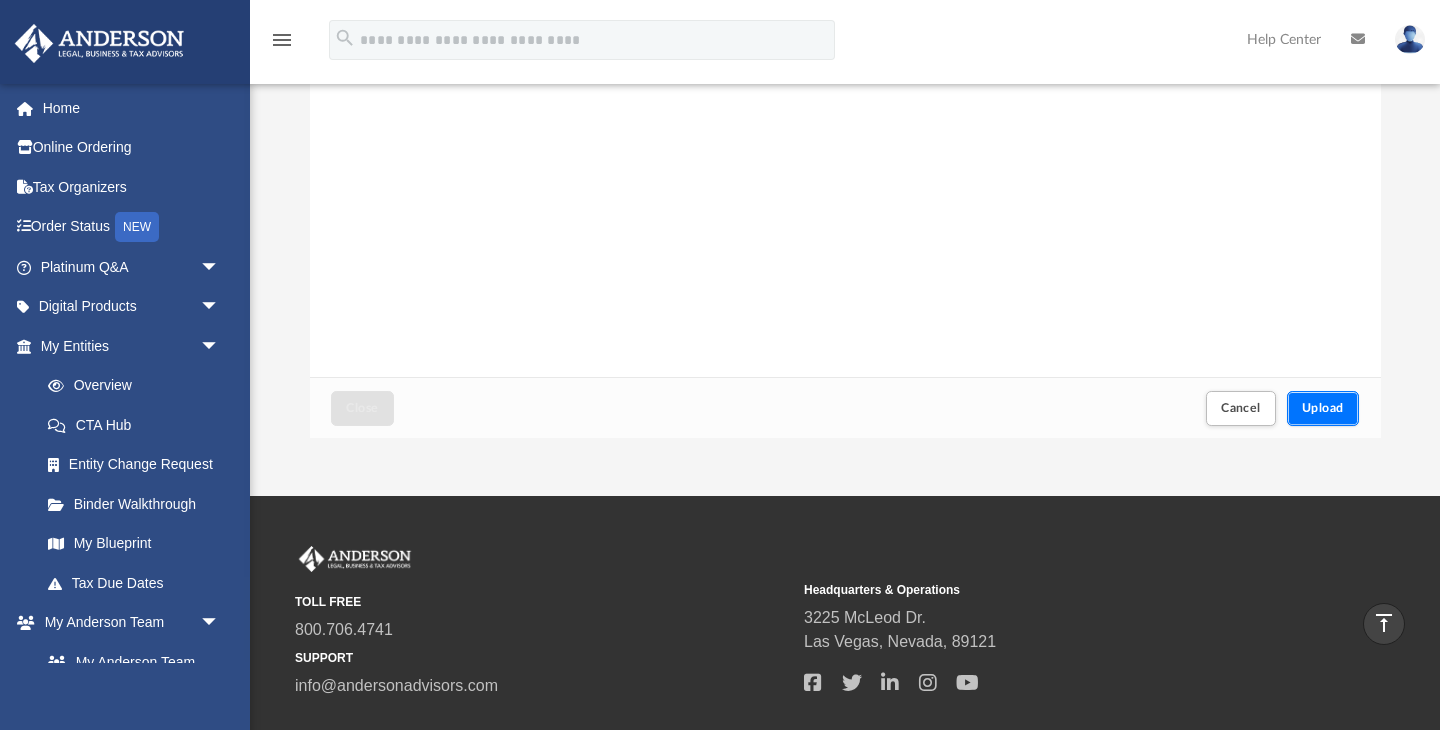 click on "Upload" at bounding box center [1323, 408] 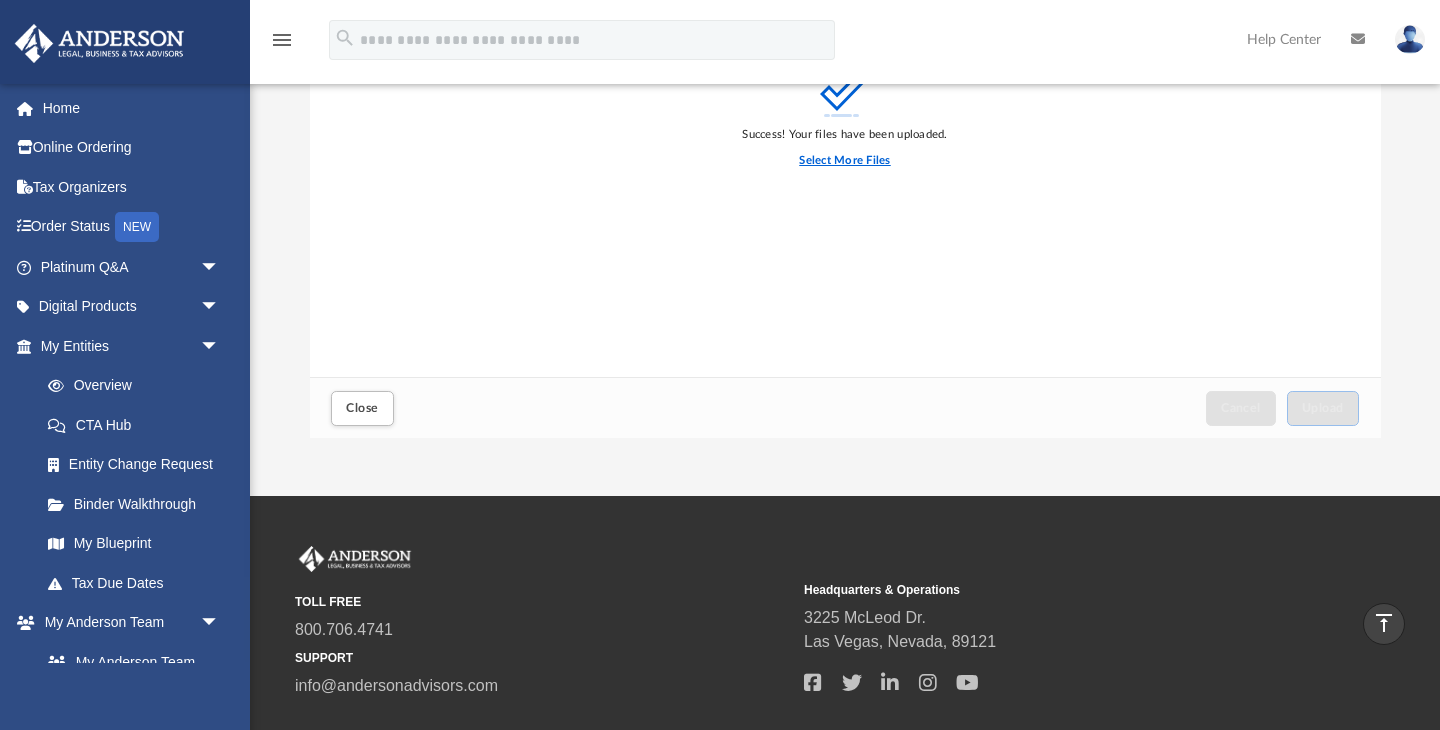 click on "Select More Files" at bounding box center [844, 161] 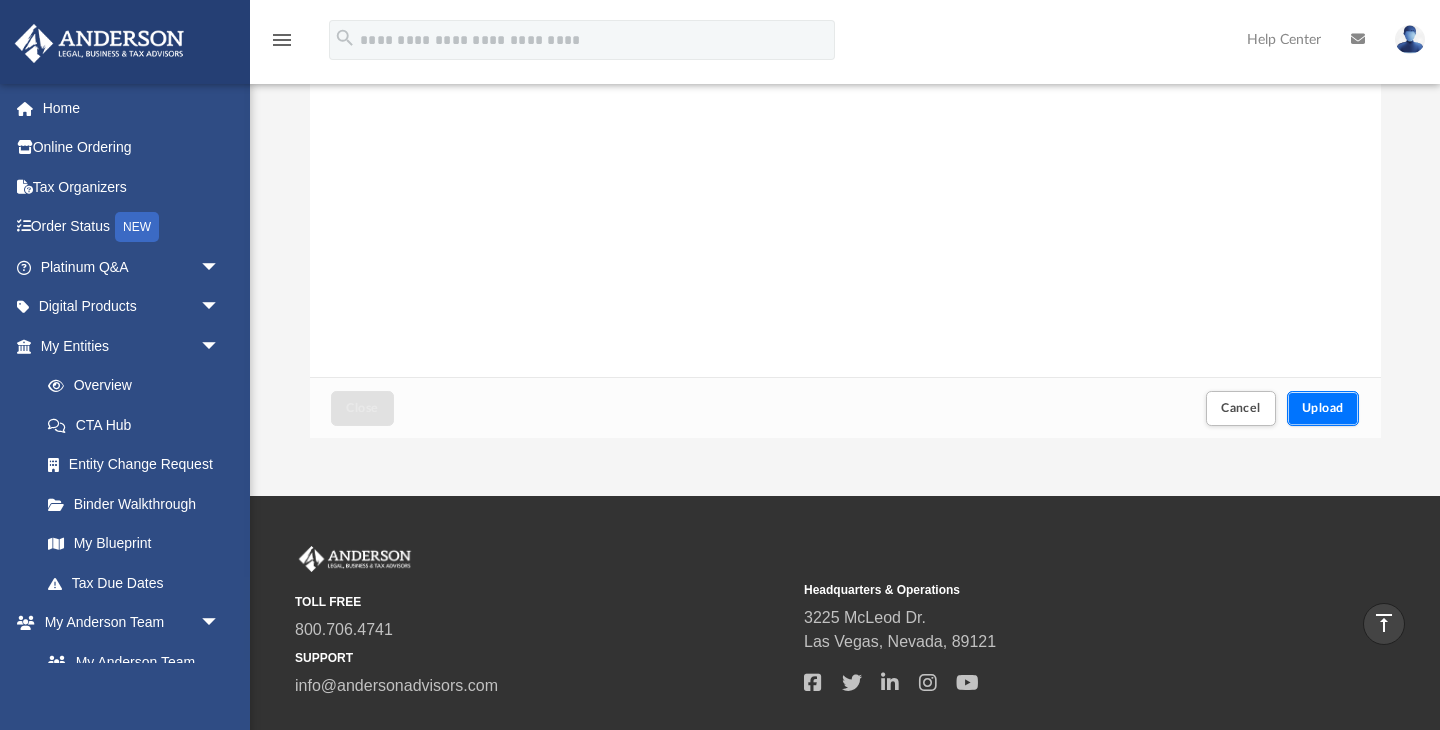 click on "Upload" at bounding box center [1323, 408] 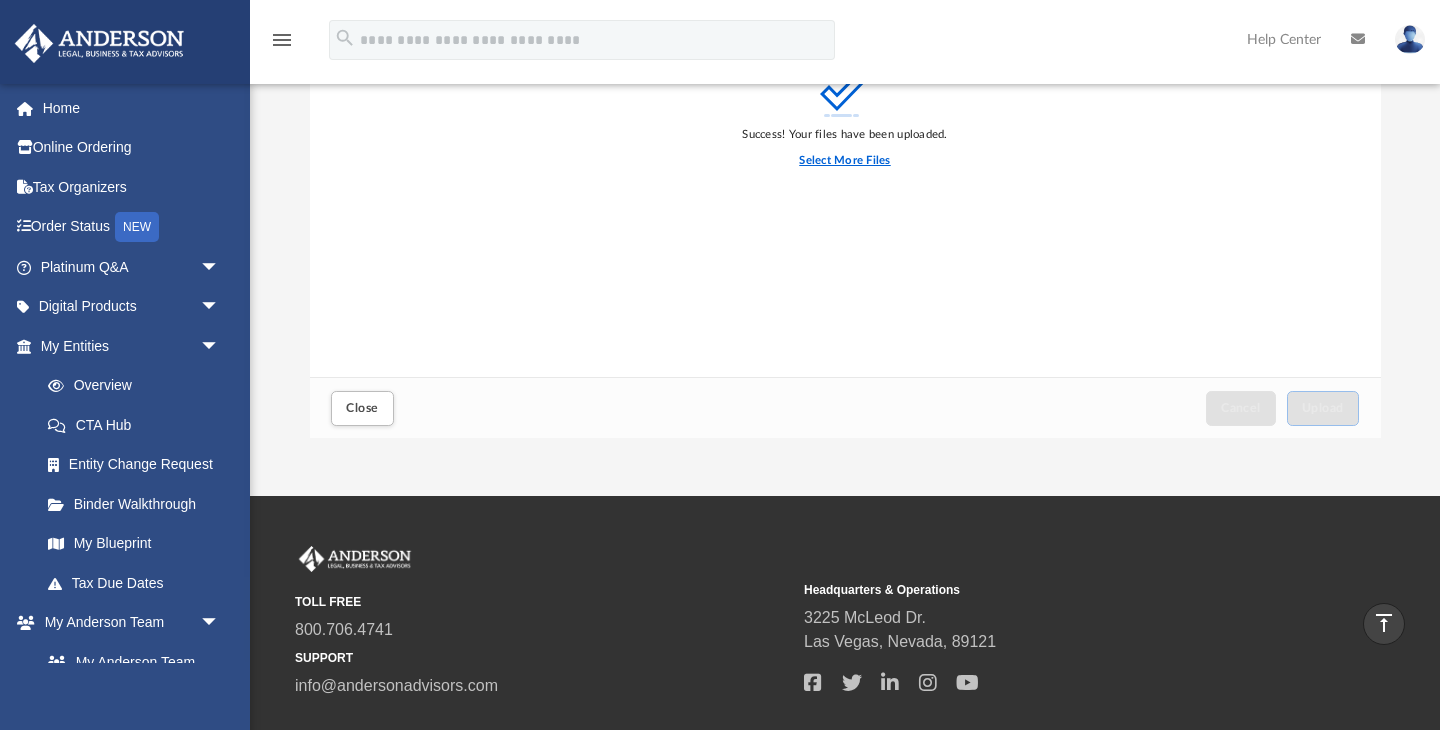 click on "Select More Files" at bounding box center (844, 161) 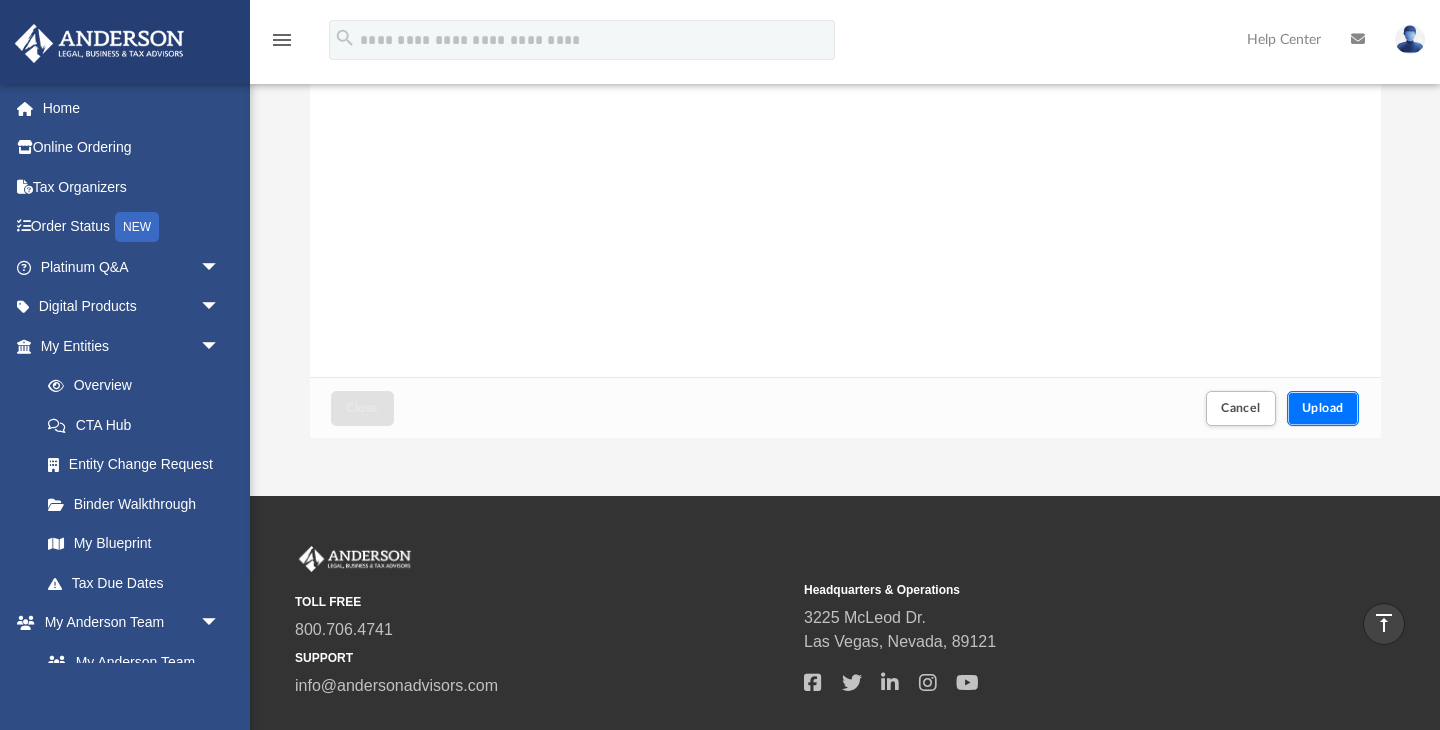 click on "Upload" at bounding box center (1323, 408) 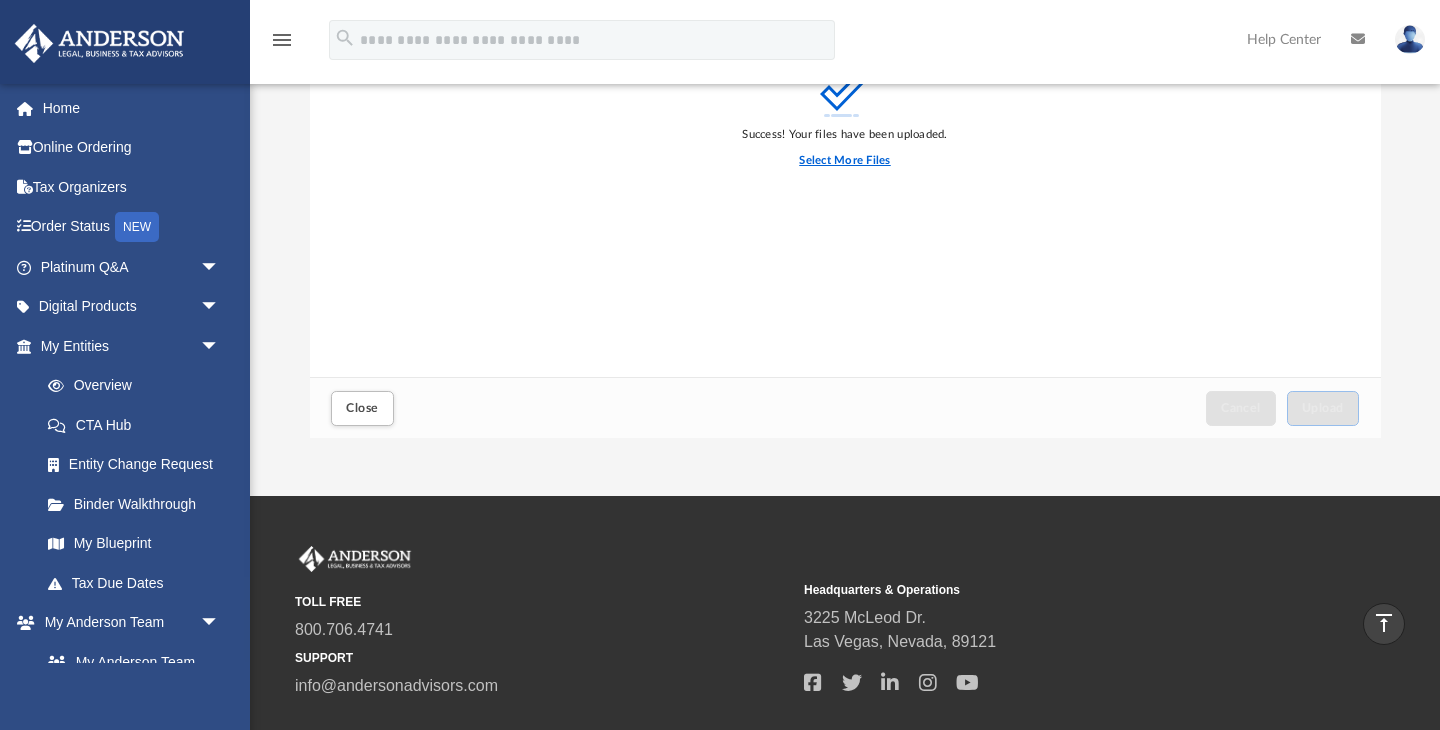 click on "Select More Files" at bounding box center (844, 161) 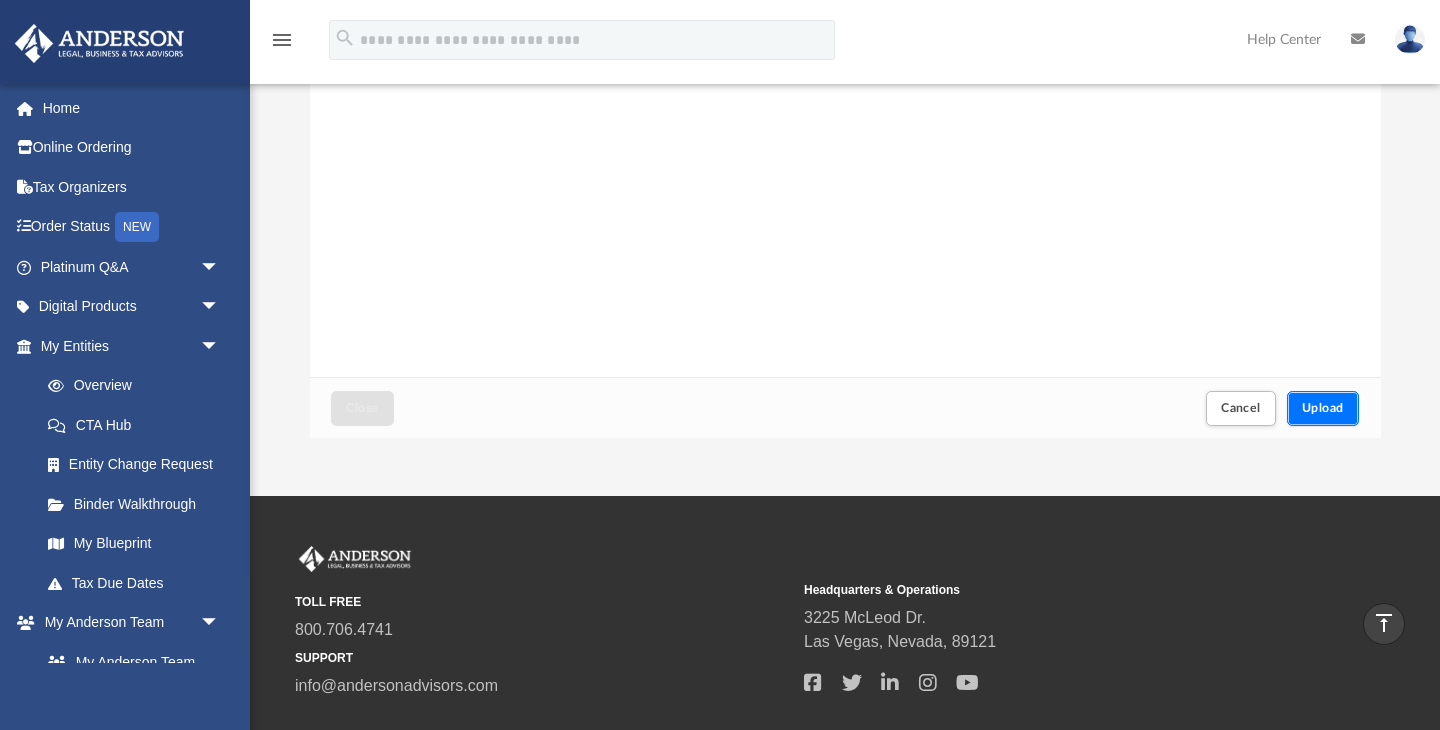 click on "Upload" at bounding box center [1323, 408] 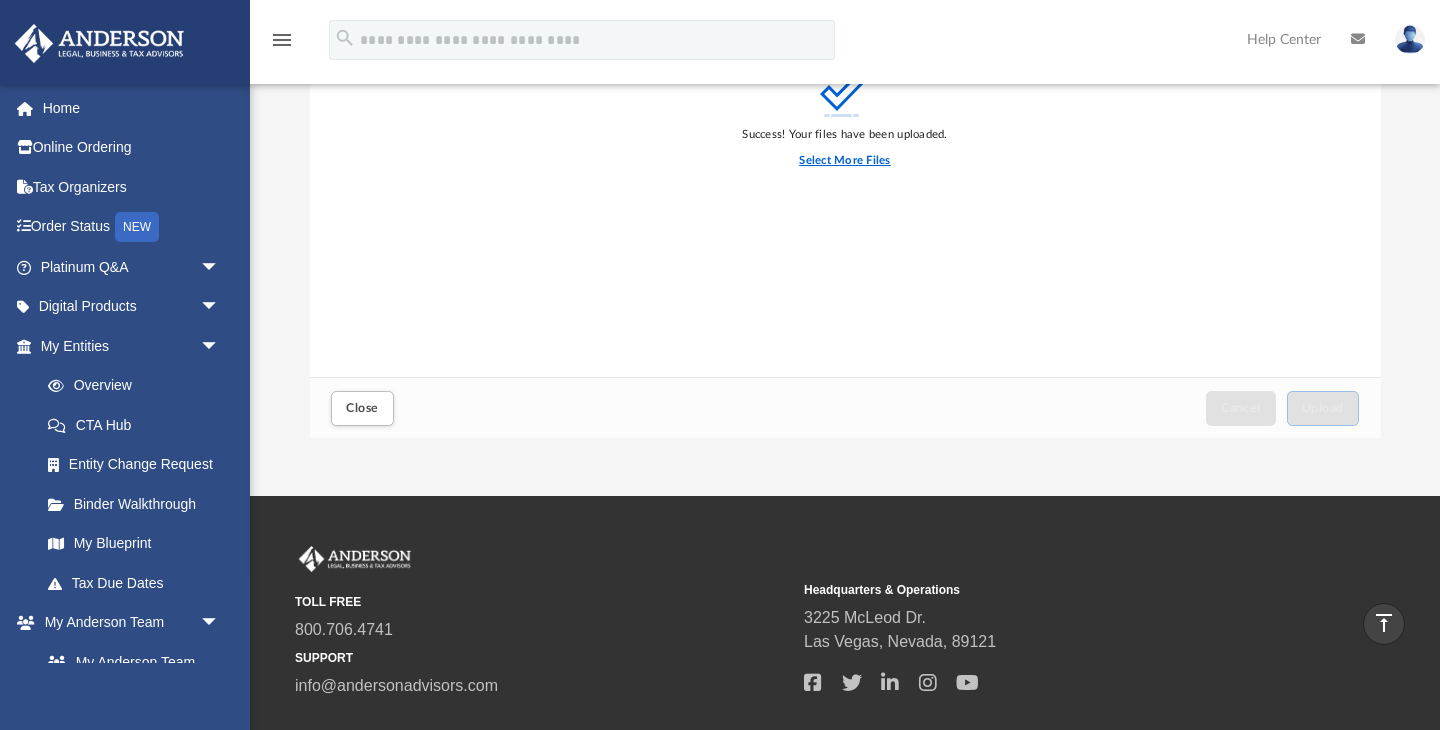 click on "Select More Files" at bounding box center (844, 161) 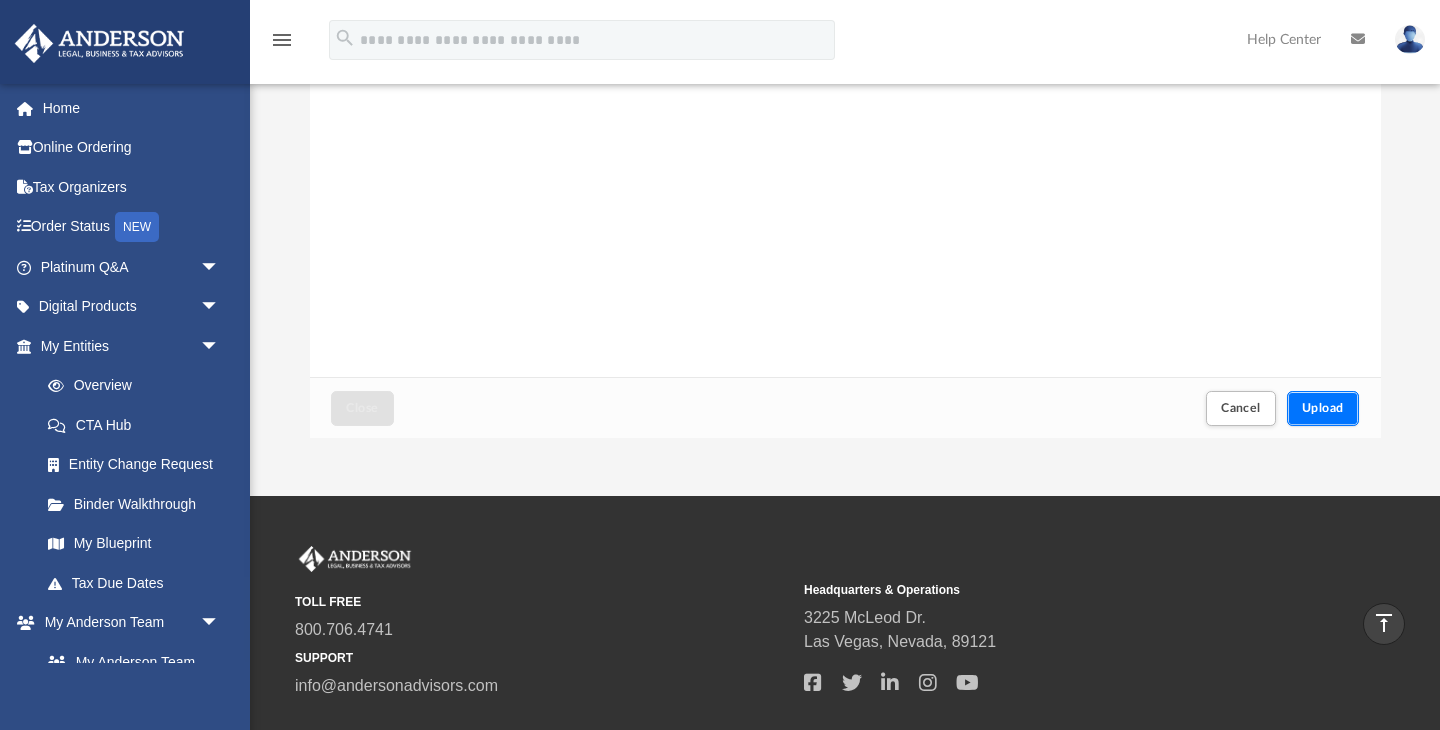 click on "Upload" at bounding box center (1323, 408) 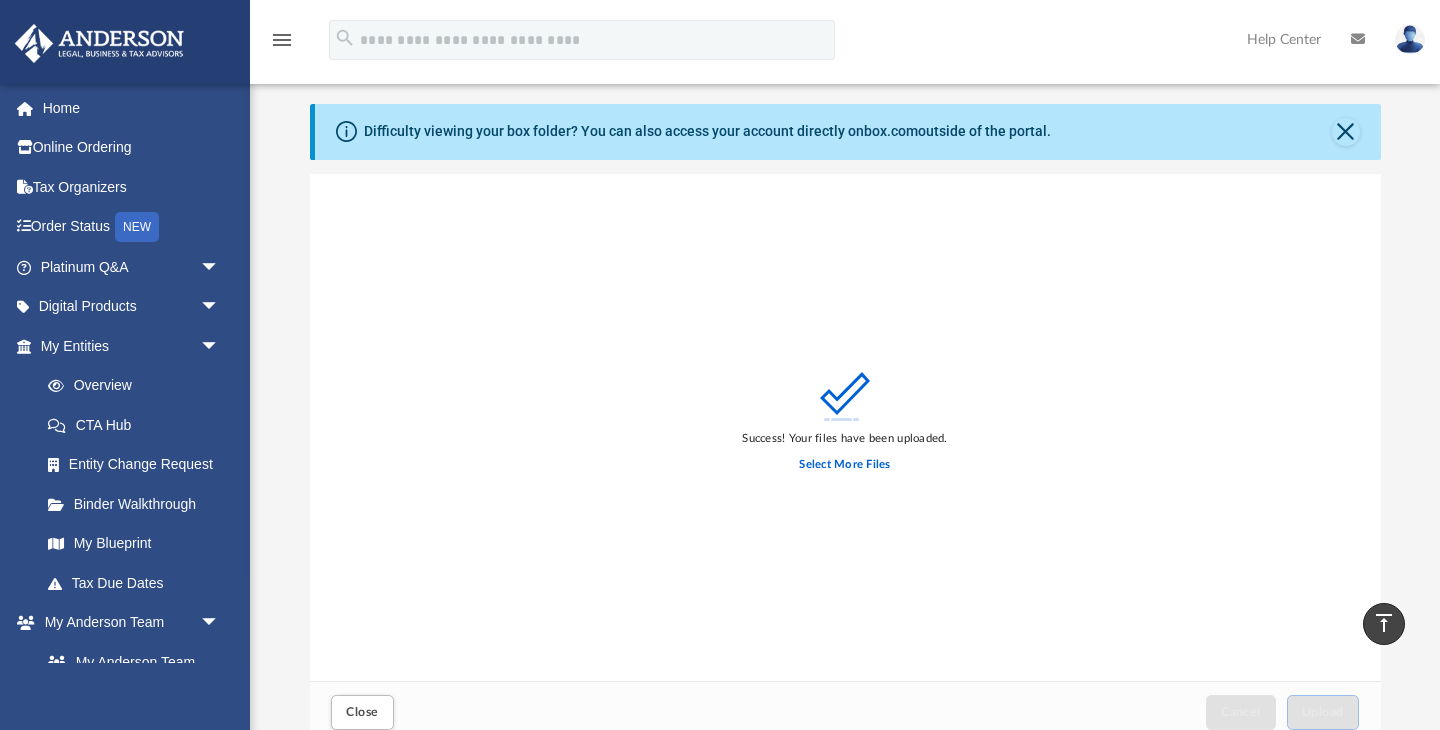 scroll, scrollTop: 0, scrollLeft: 0, axis: both 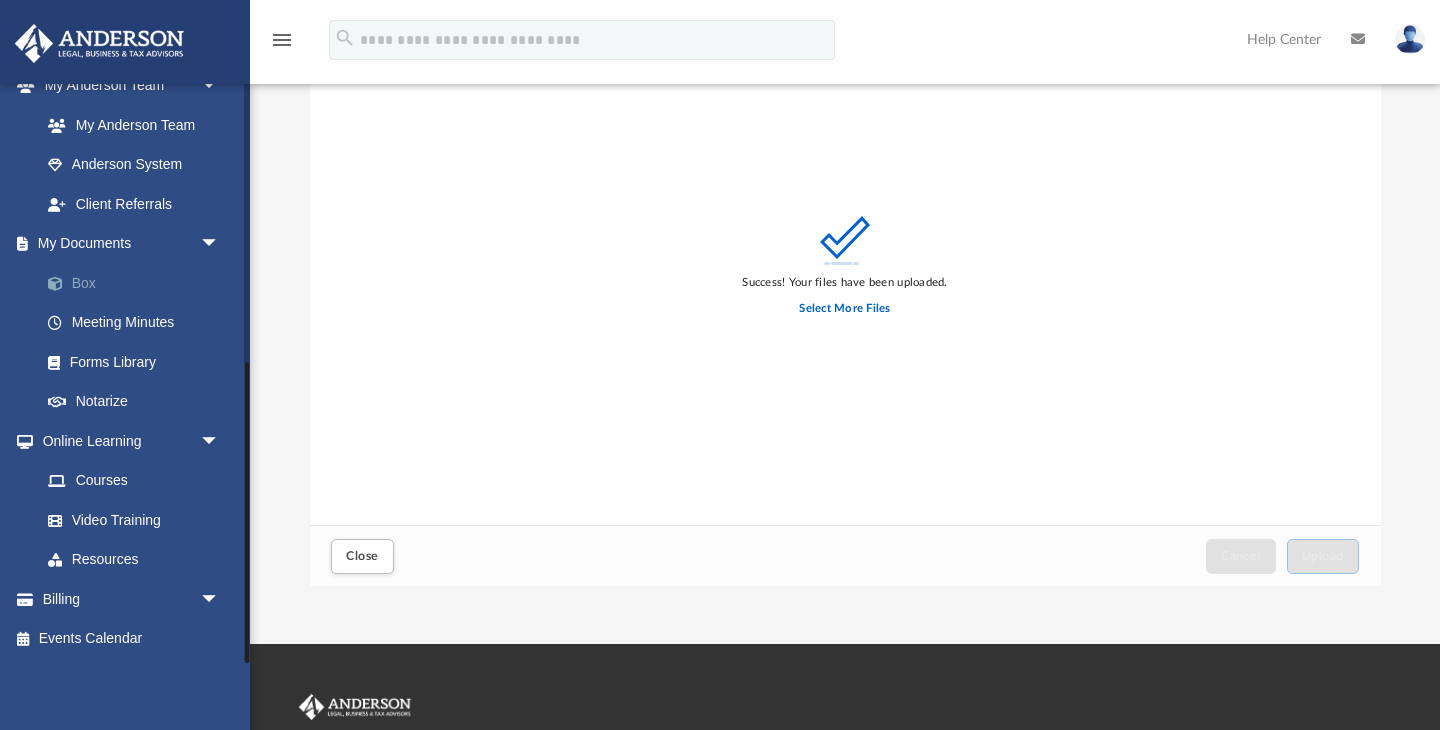 click on "Box" at bounding box center (139, 283) 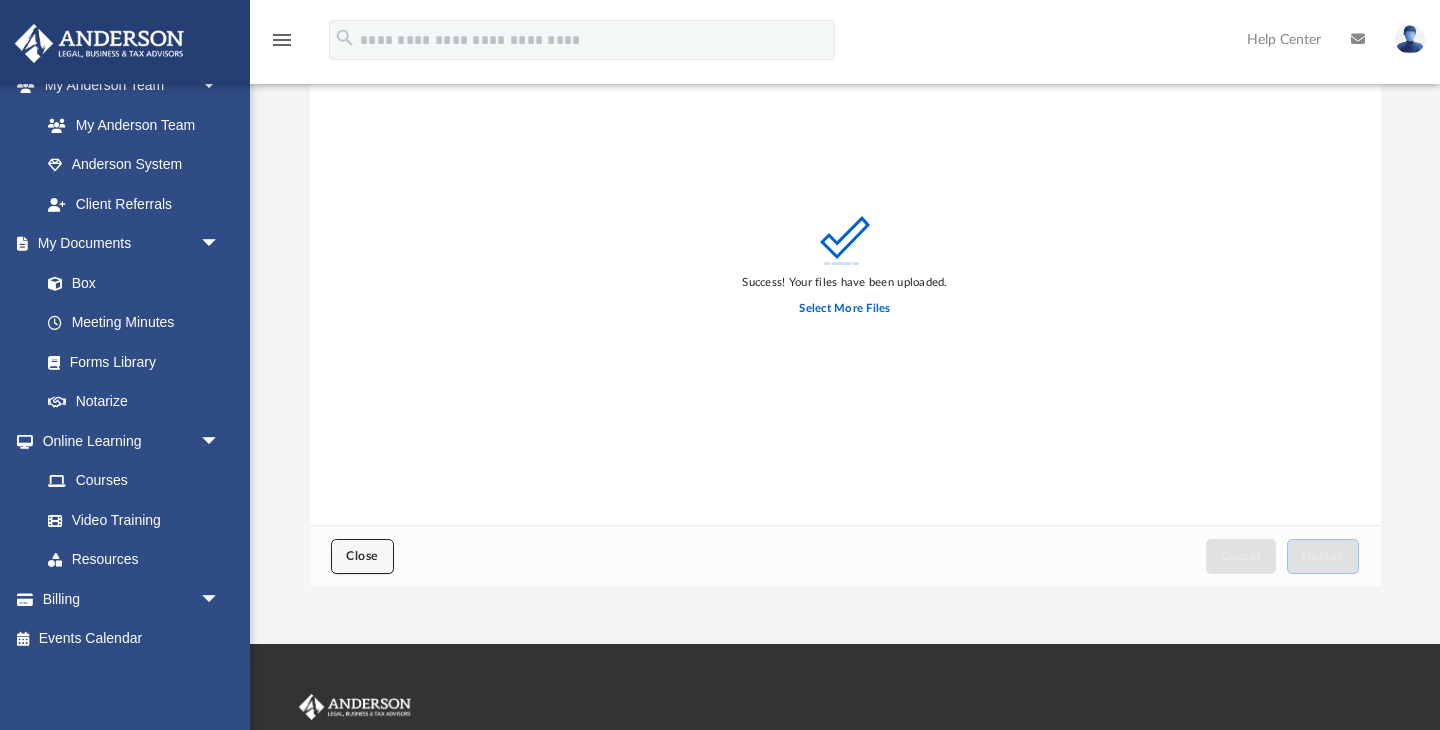 click on "Close" at bounding box center (362, 556) 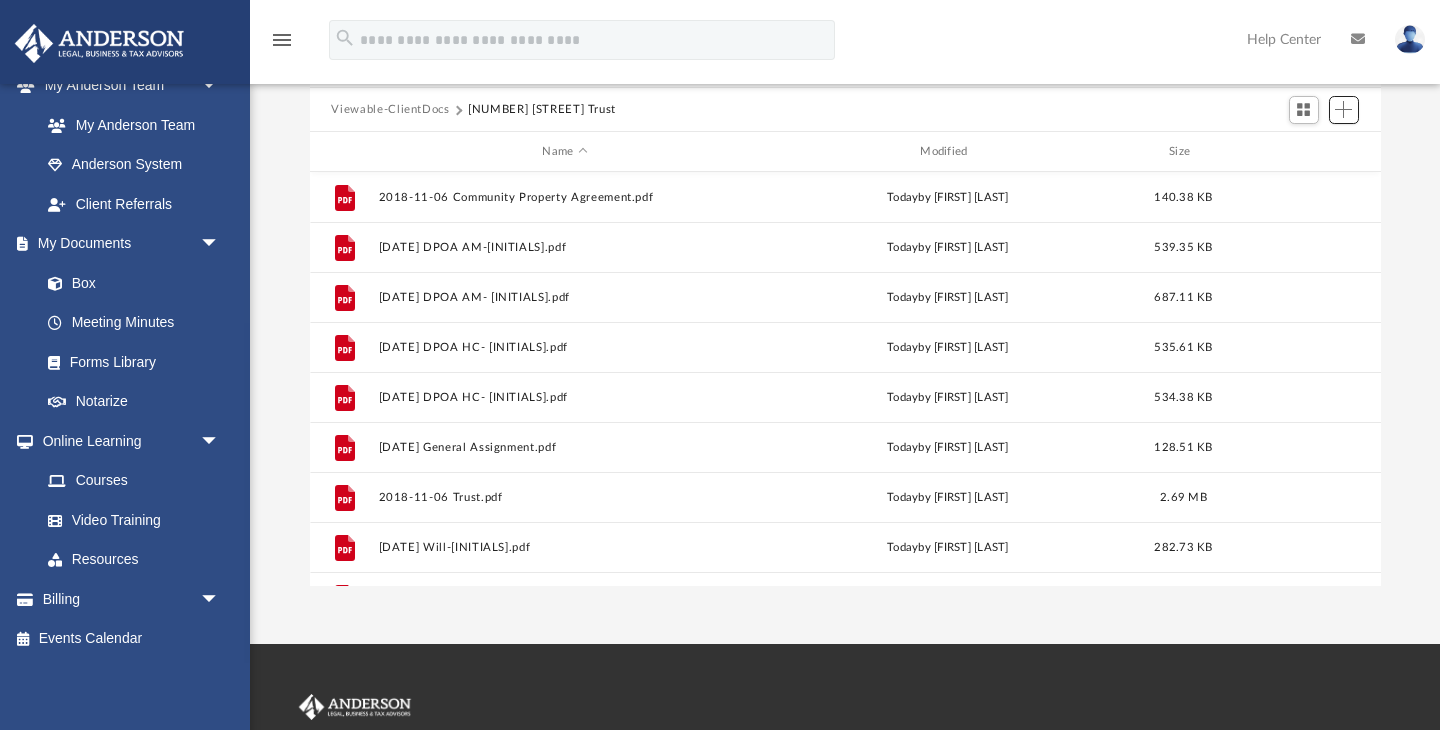 scroll, scrollTop: 1, scrollLeft: 1, axis: both 